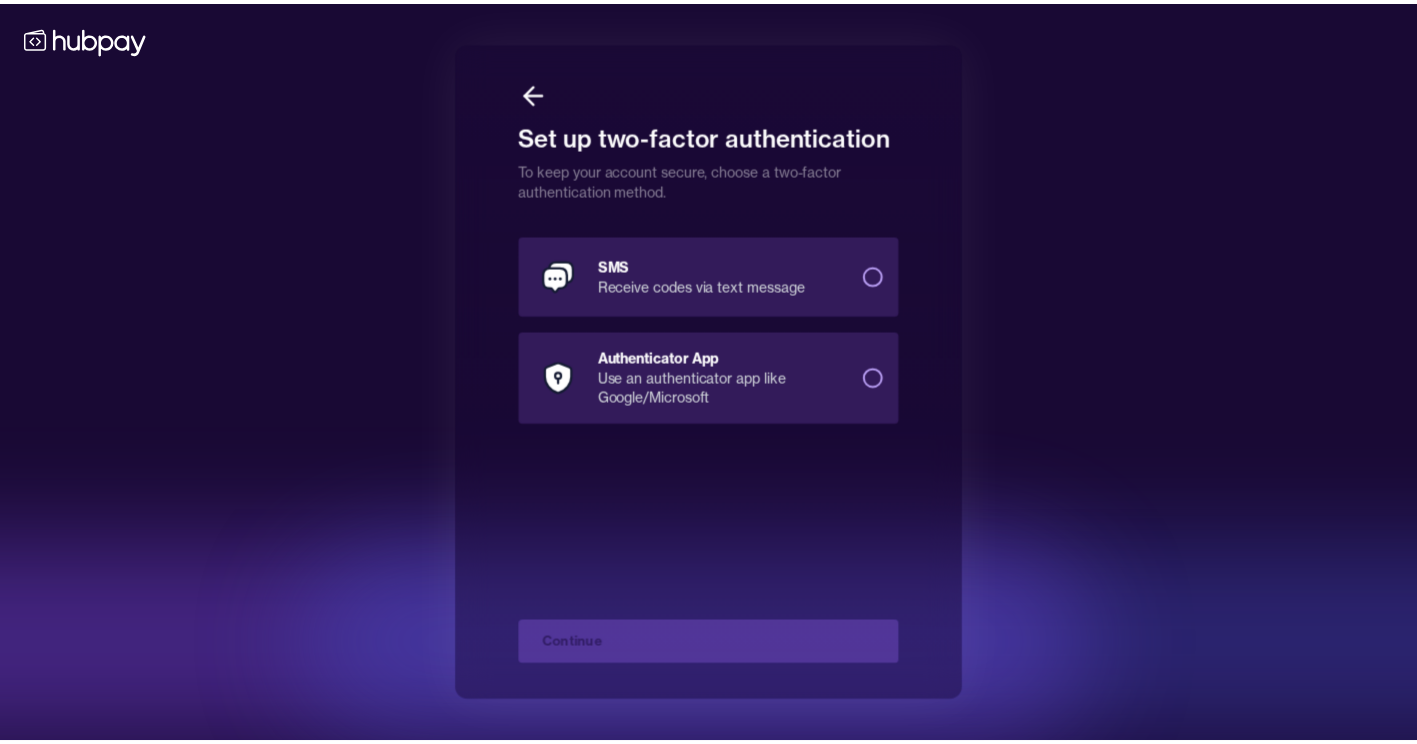 scroll, scrollTop: 0, scrollLeft: 0, axis: both 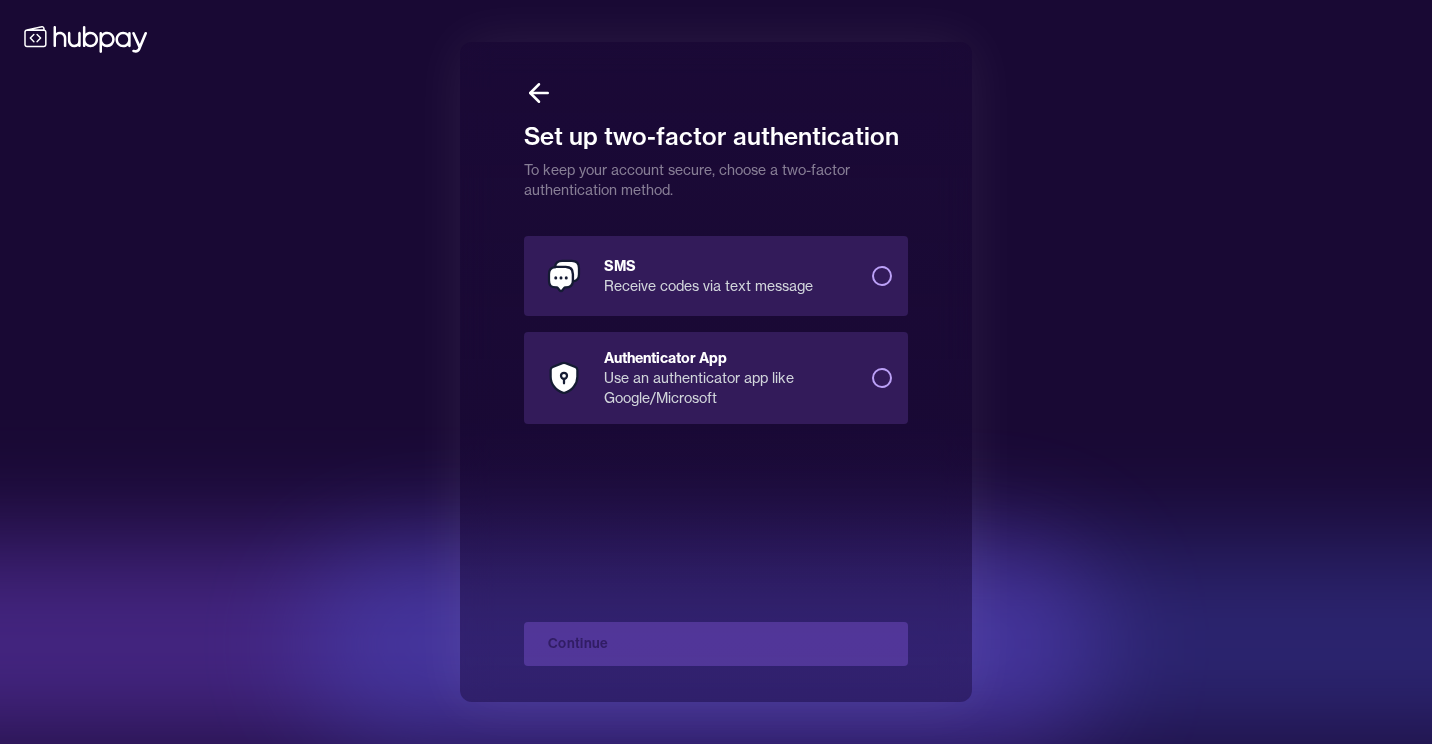 click on "SMS Receive codes via text message" at bounding box center (882, 276) 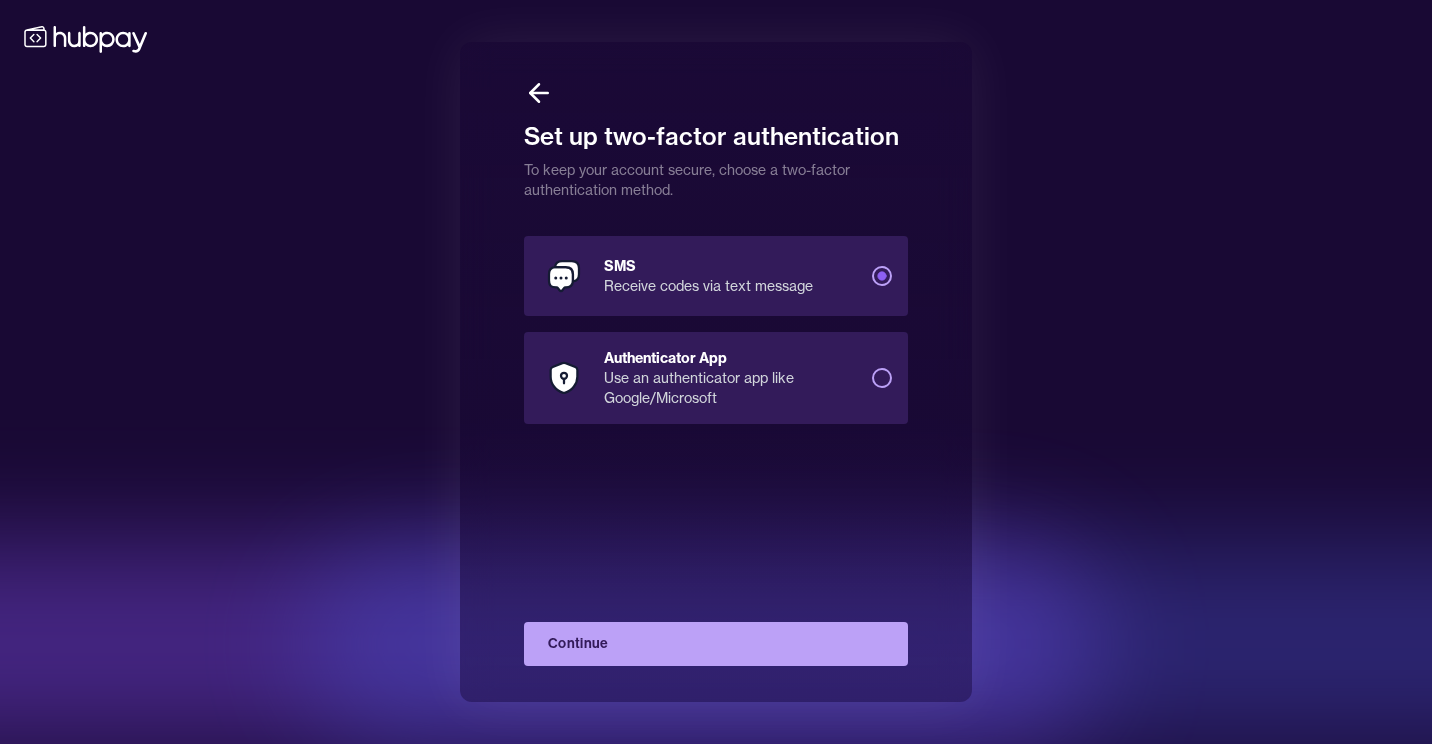 click on "Authenticator App Use an authenticator app like Google/Microsoft" at bounding box center (716, 378) 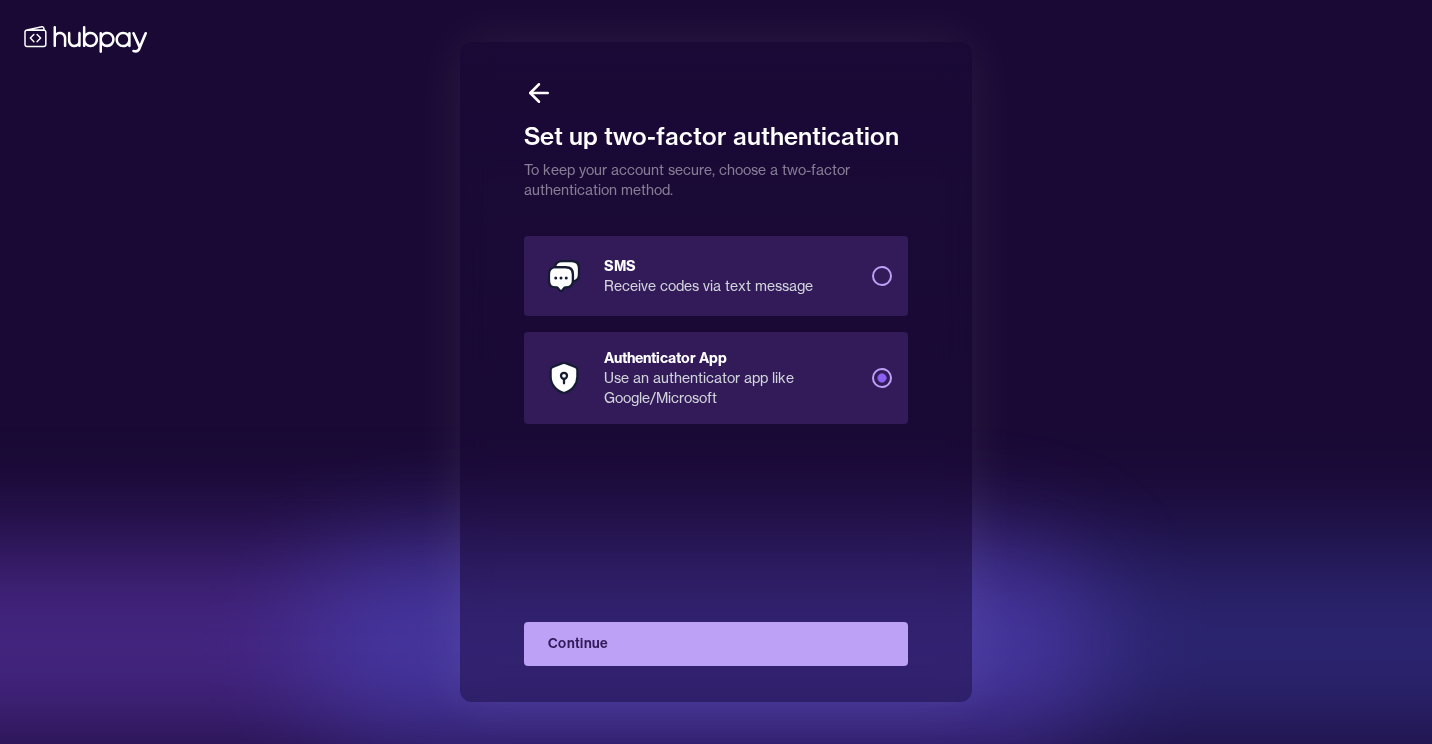 click on "Continue" at bounding box center (716, 644) 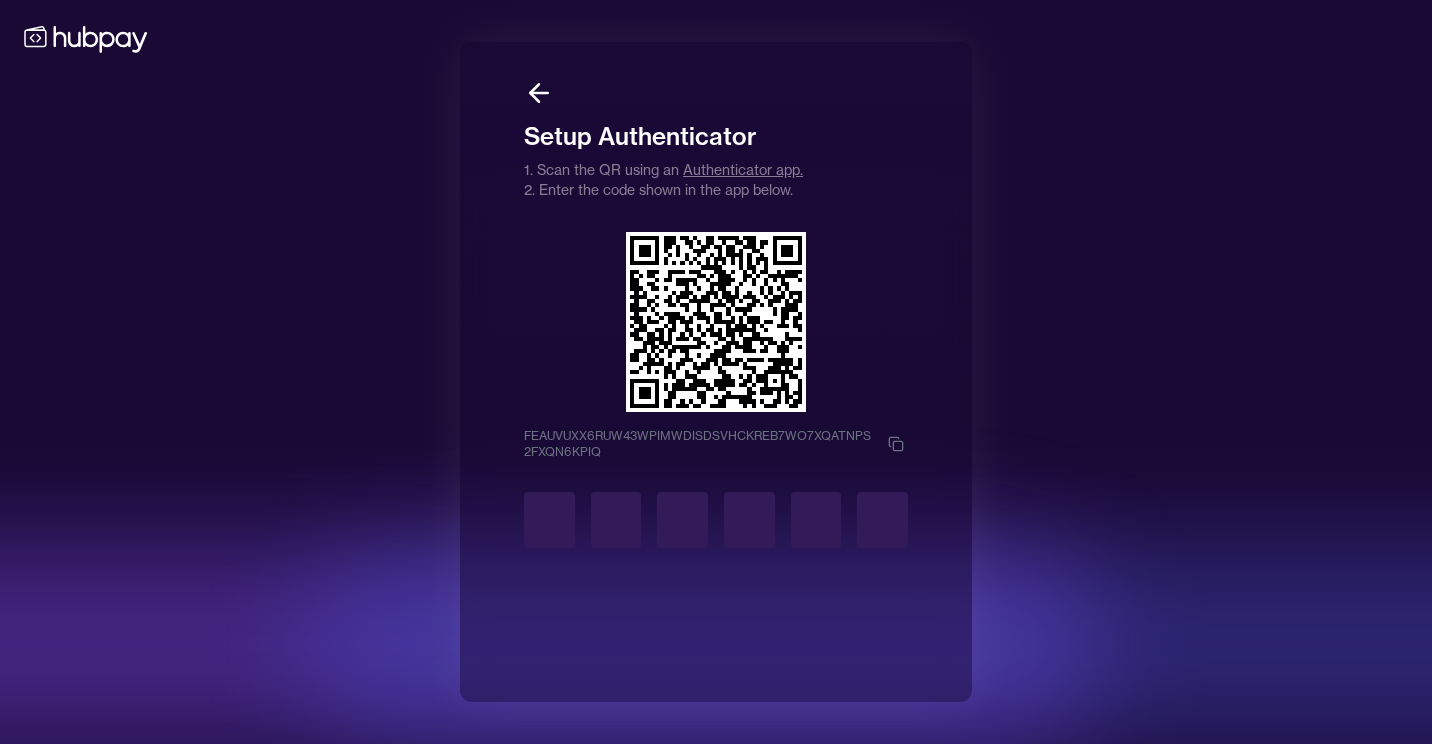 type on "*" 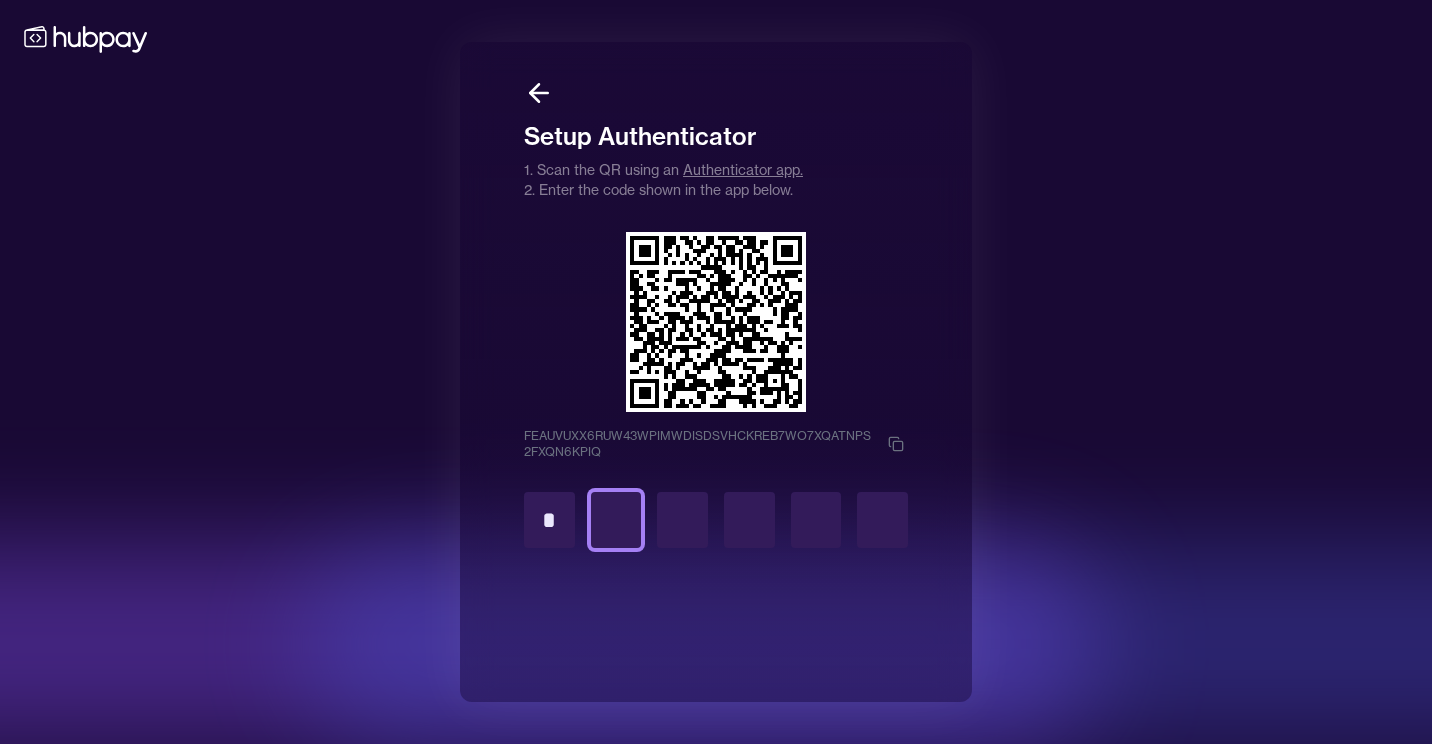 type on "*" 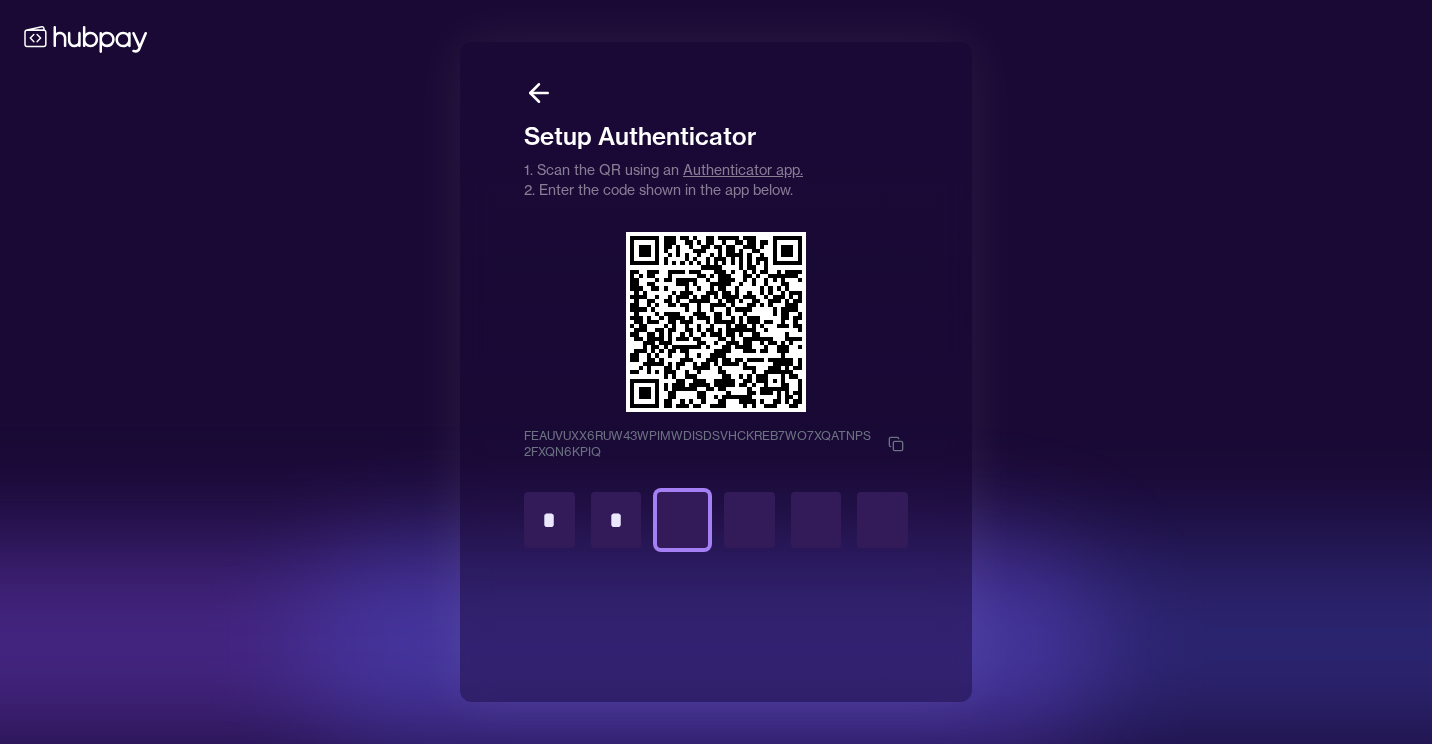 type on "*" 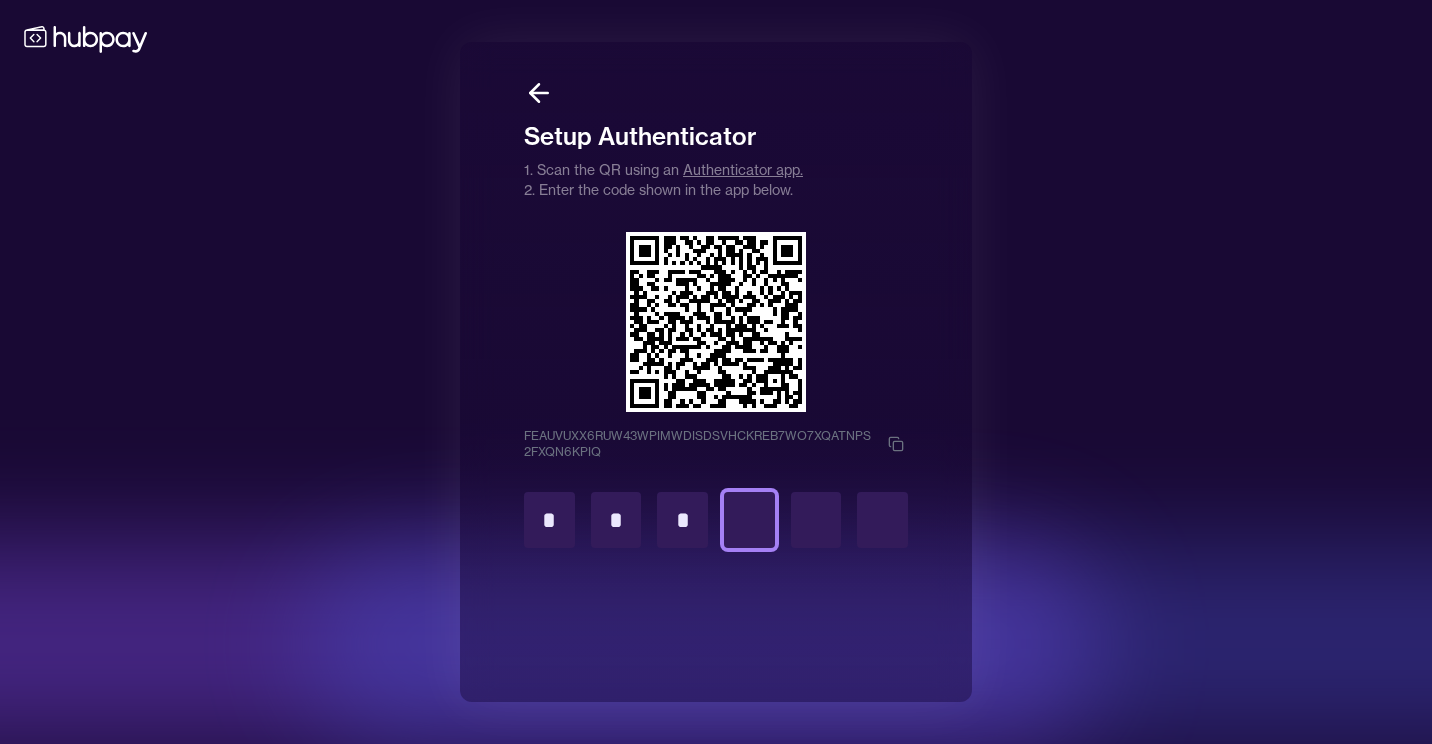 type on "*" 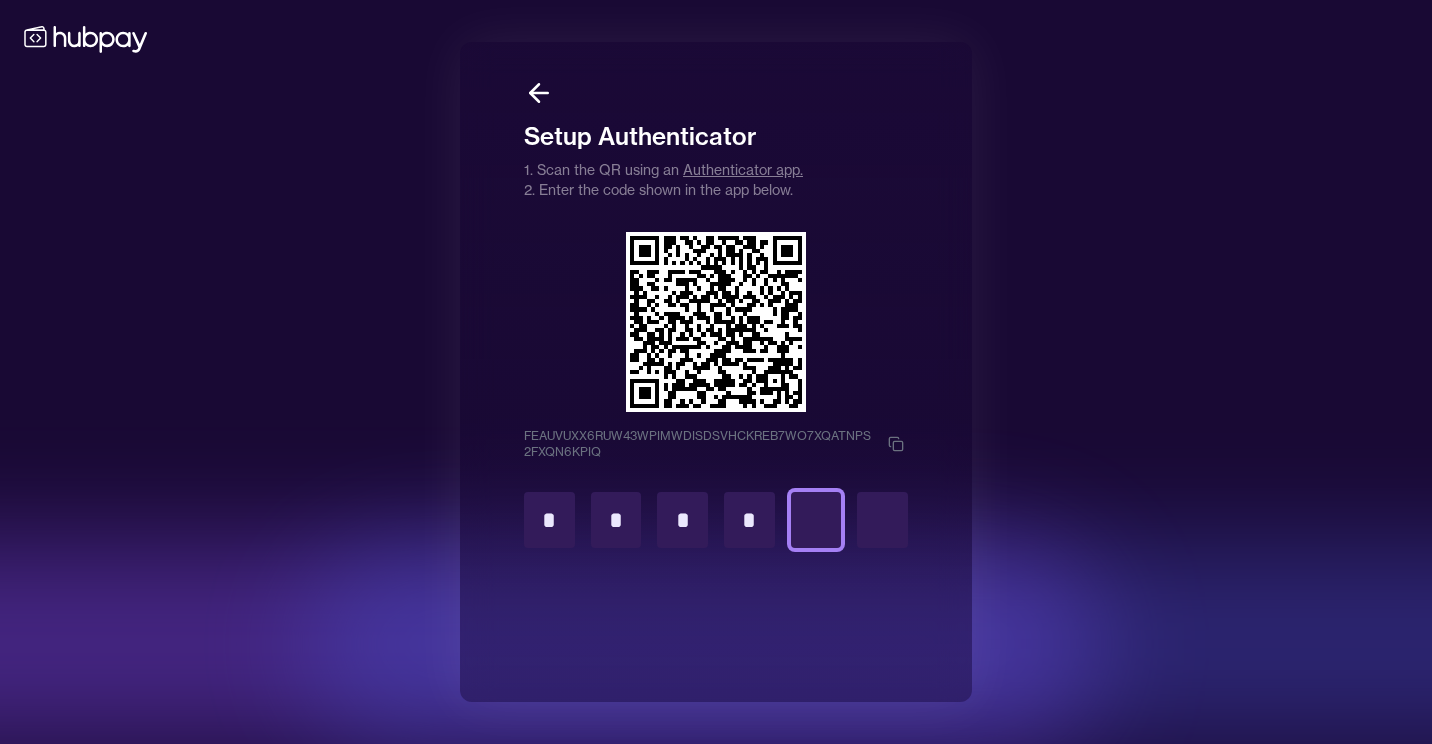 type on "*" 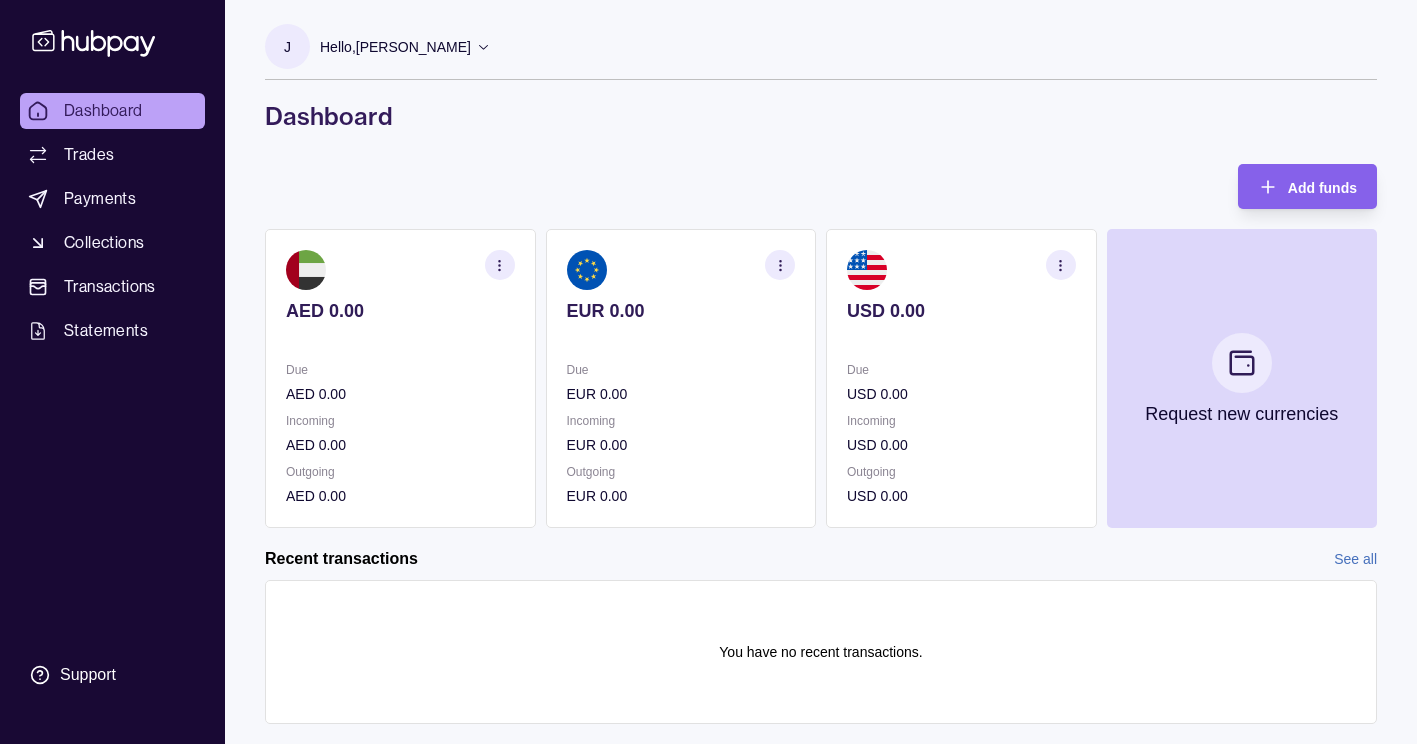 click on "J" at bounding box center [287, 46] 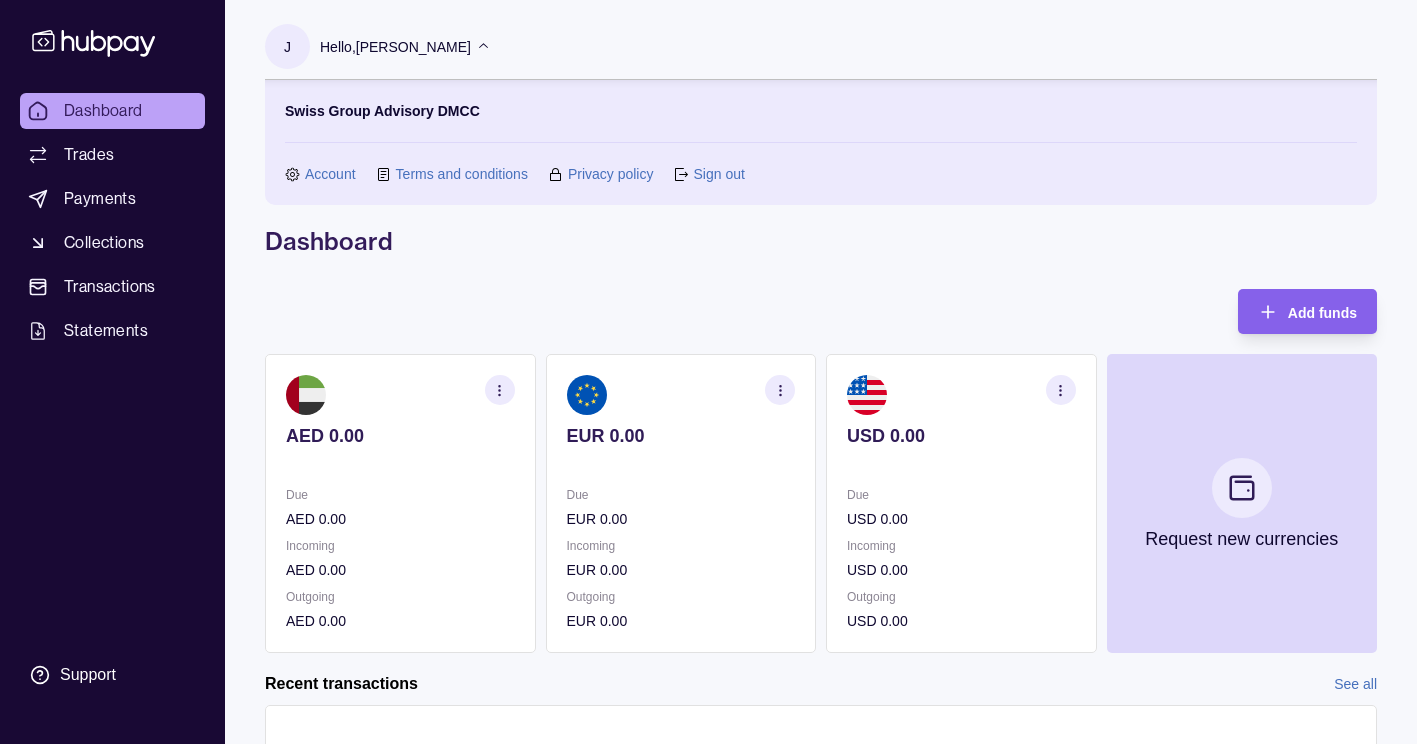 click on "Account" at bounding box center (330, 174) 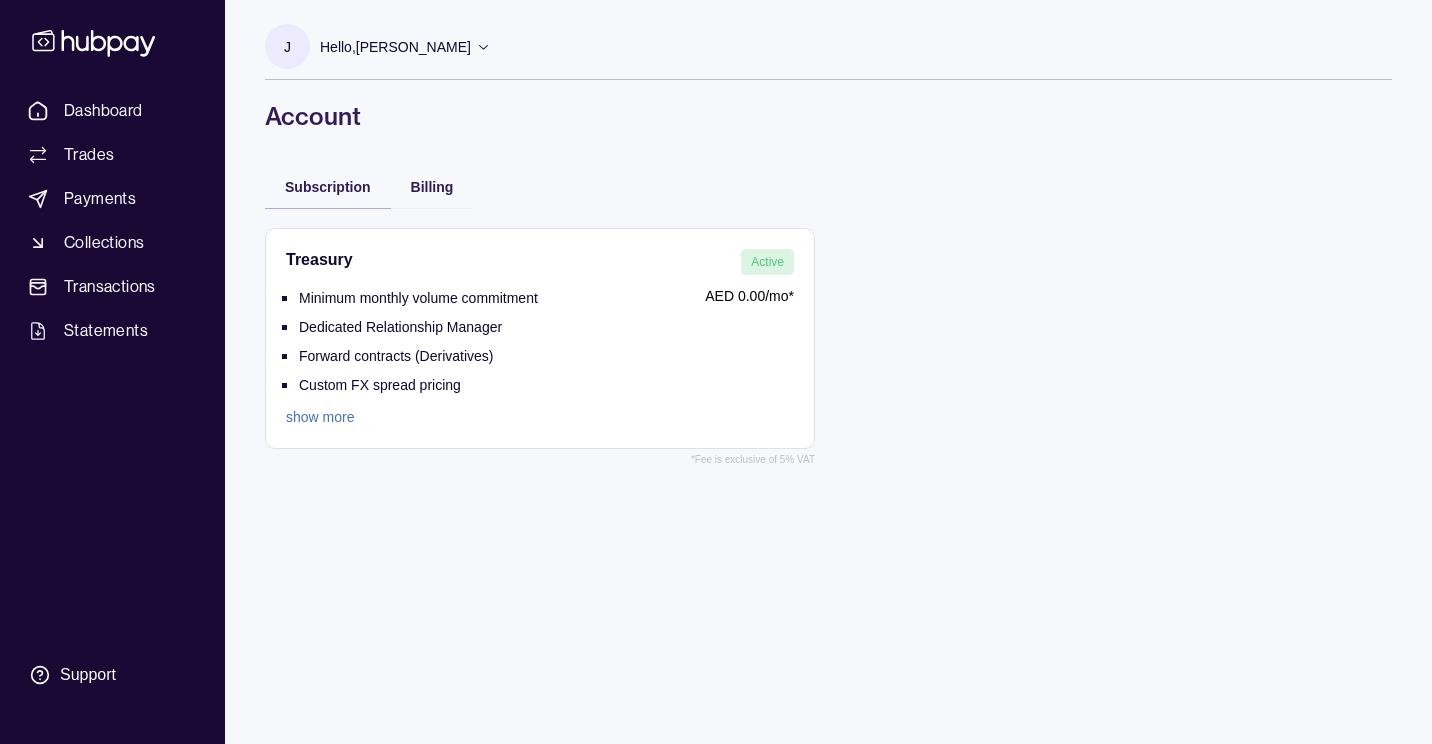 click on "show more" at bounding box center [412, 417] 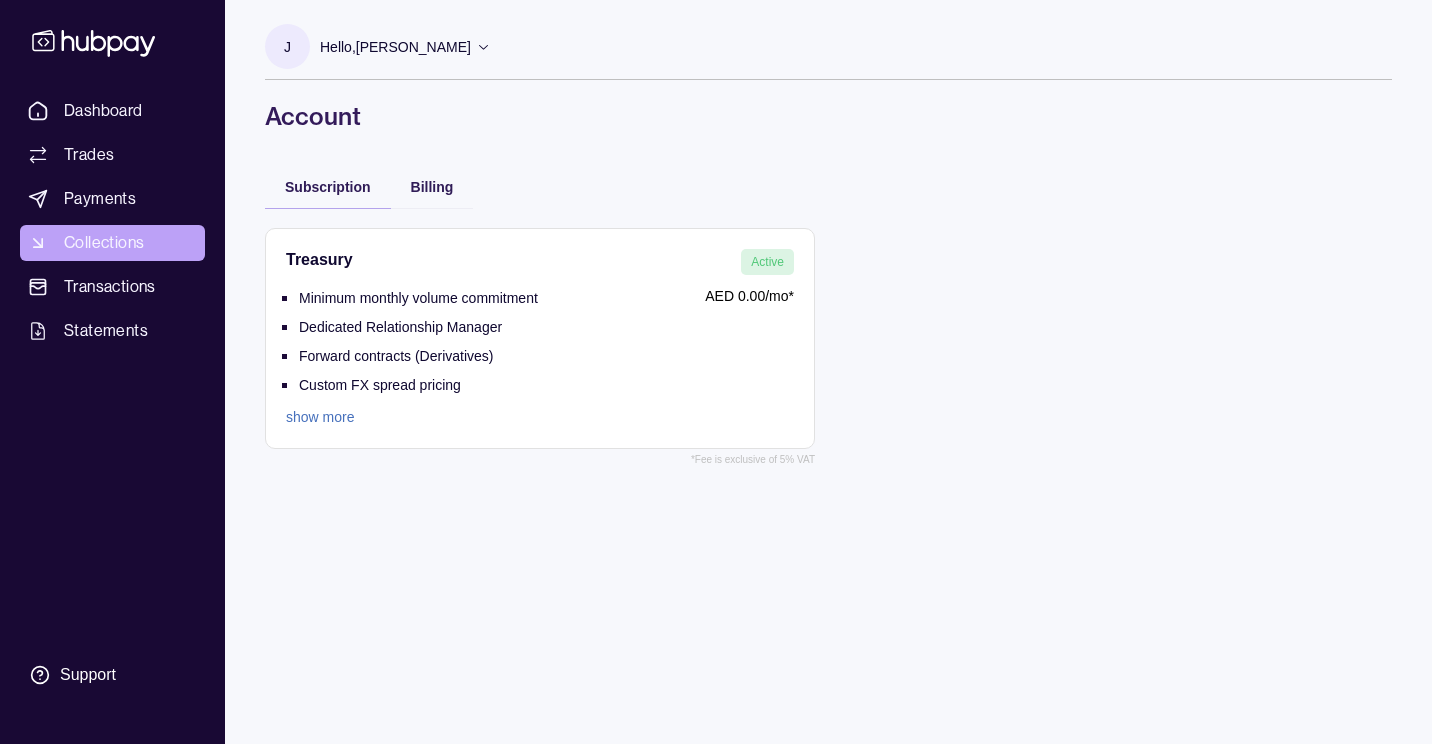 click on "Collections" at bounding box center (104, 243) 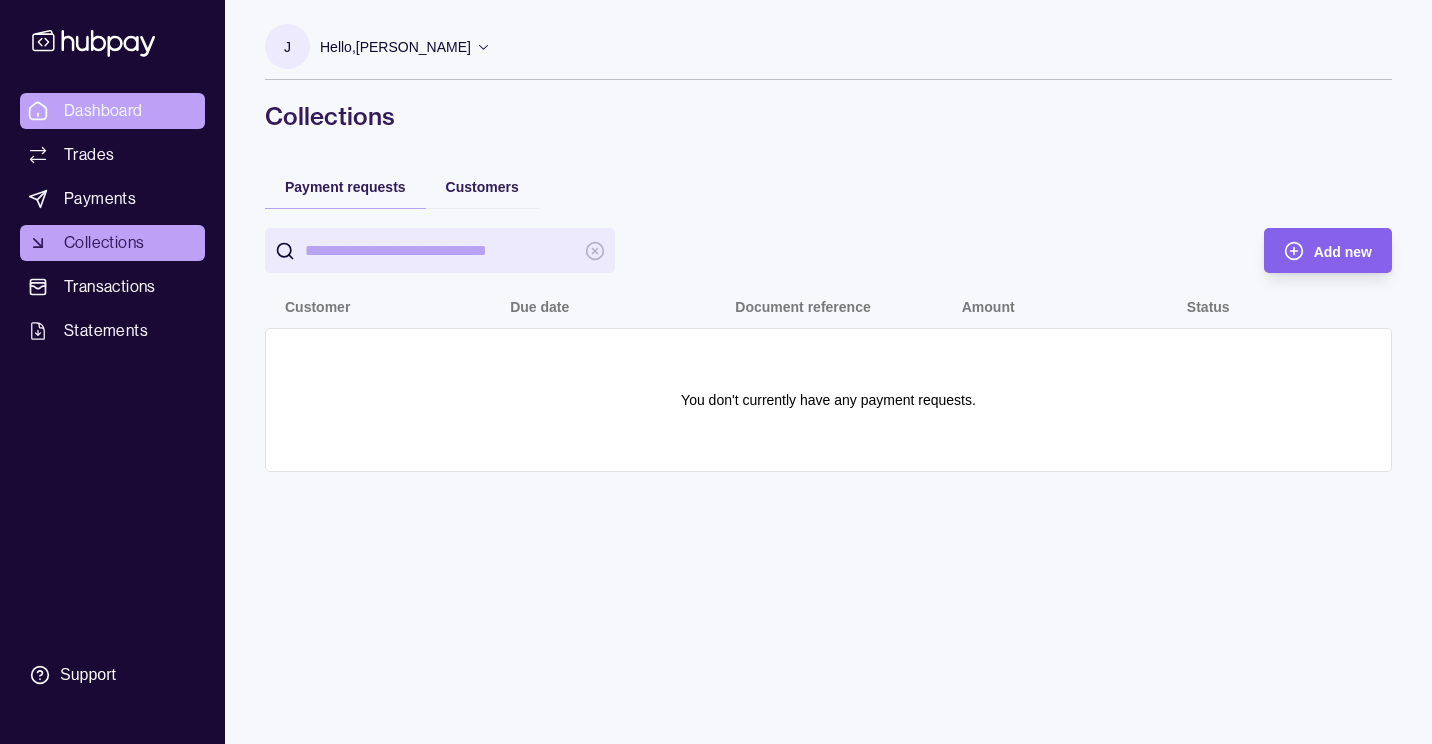 click on "Dashboard" at bounding box center (103, 111) 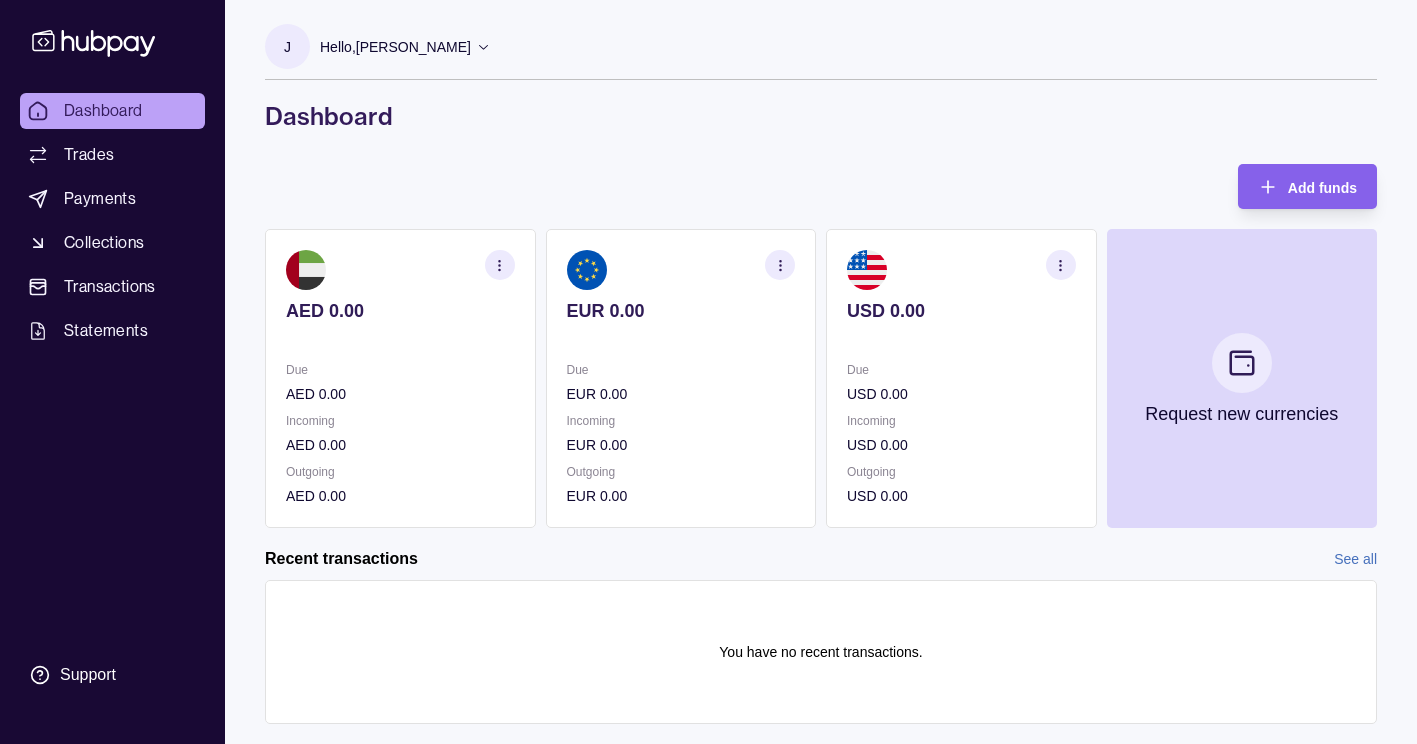 click 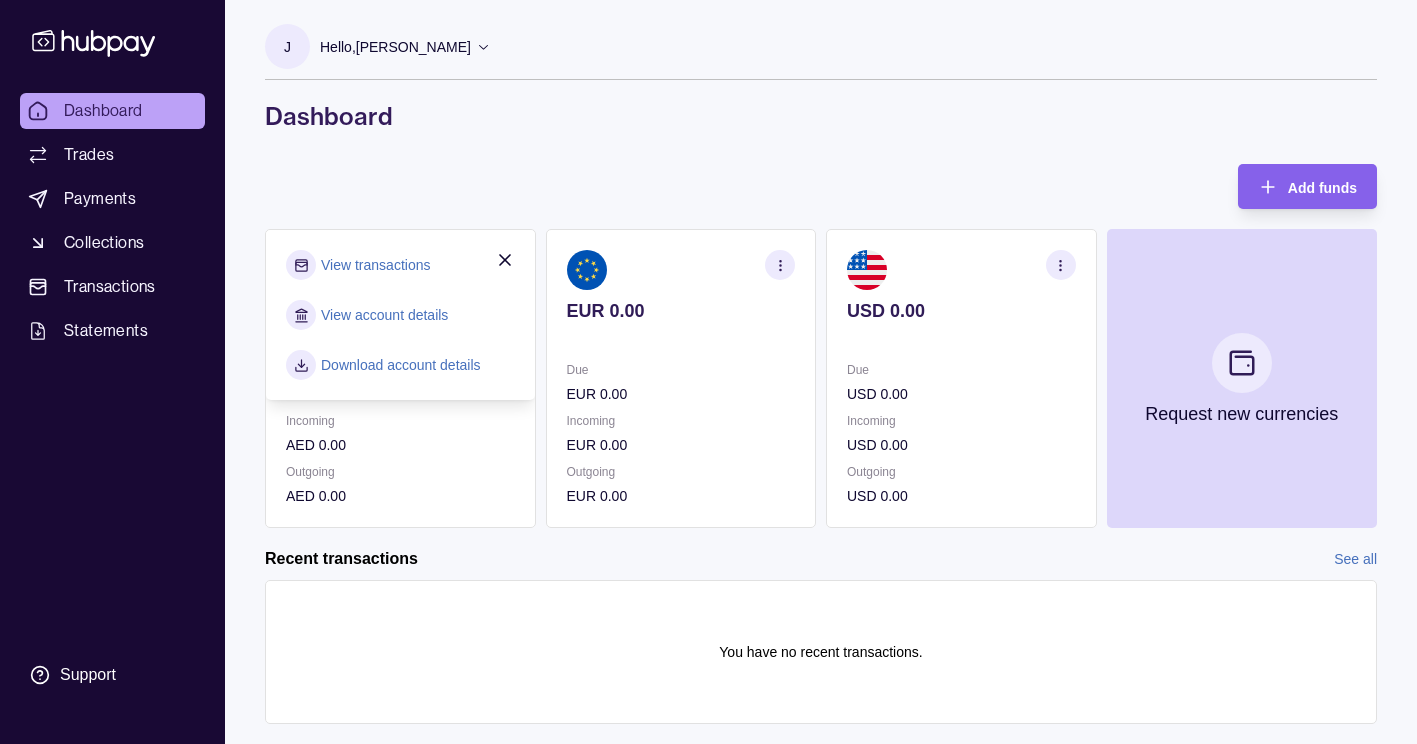 click on "View account details" at bounding box center [384, 315] 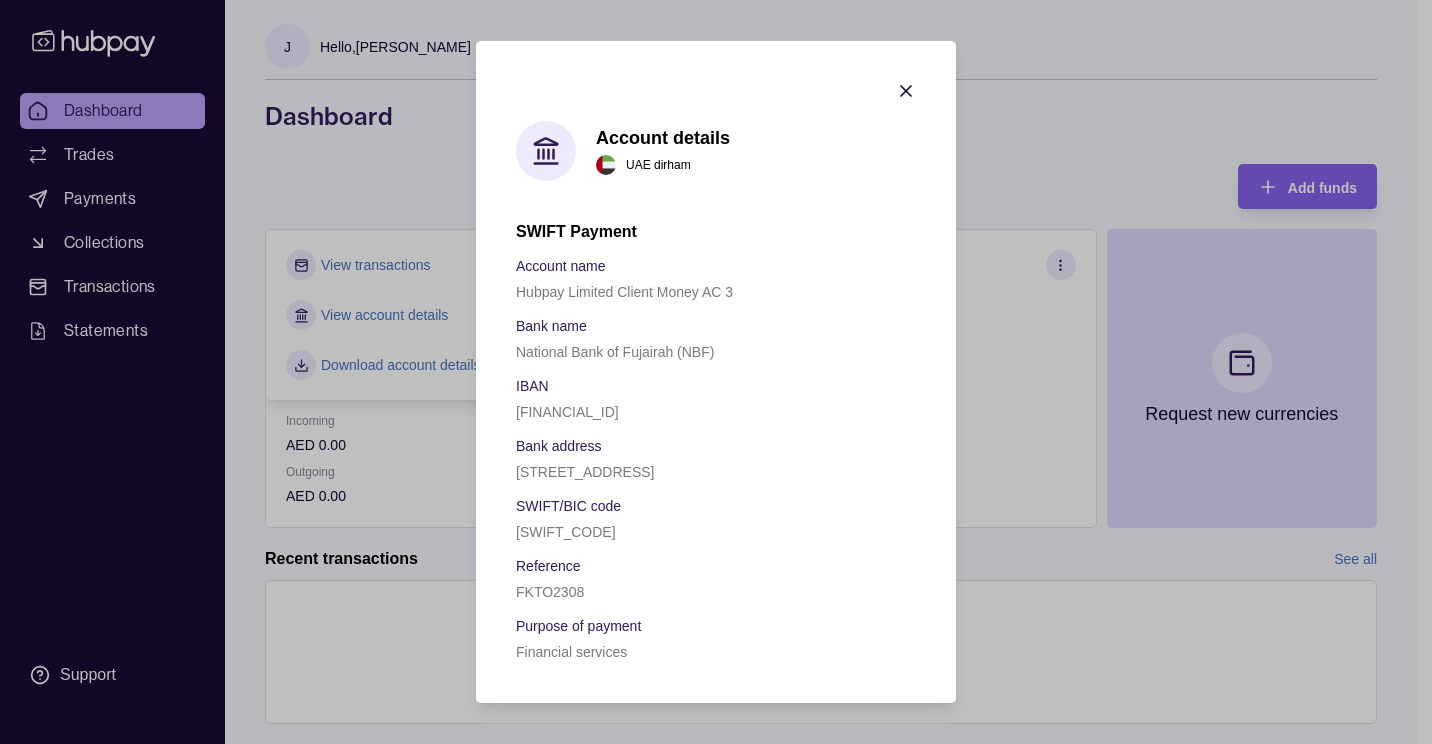 click 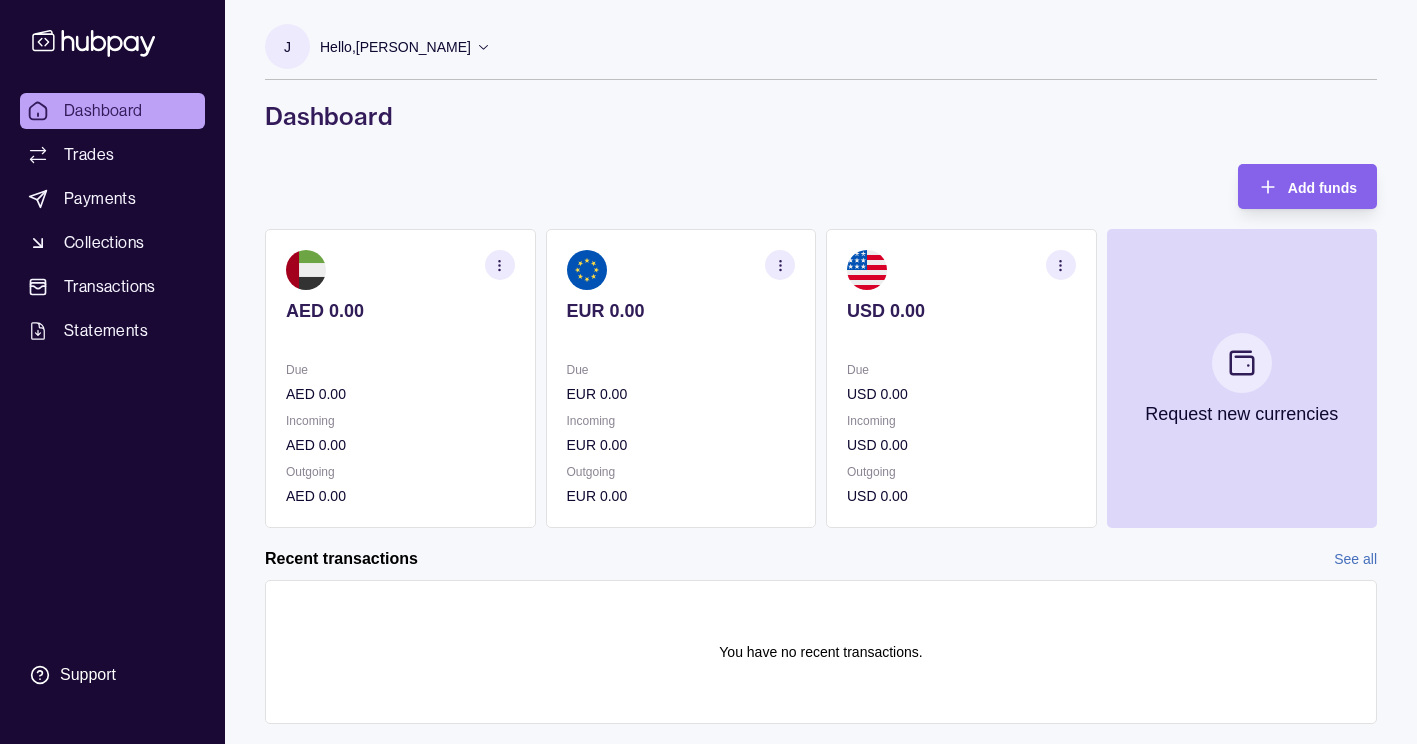 click at bounding box center [681, 270] 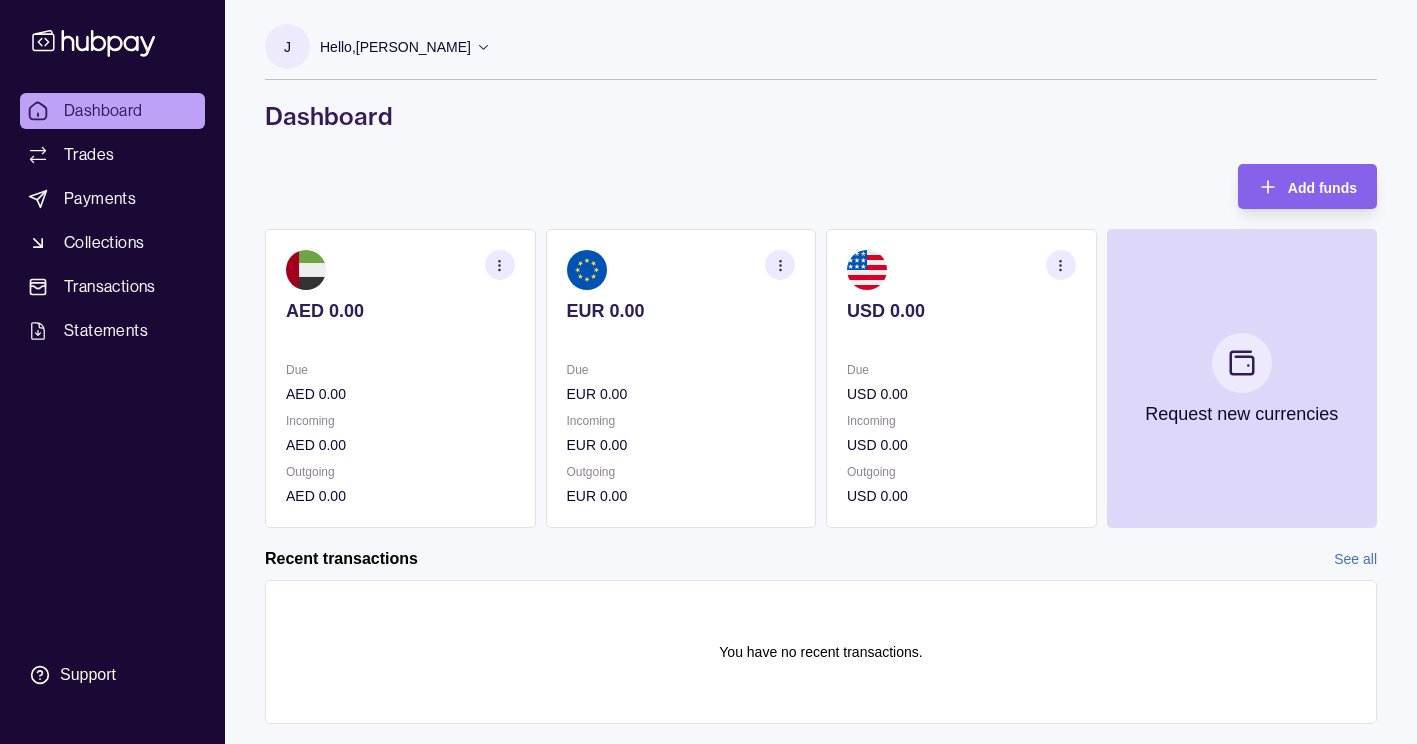 click 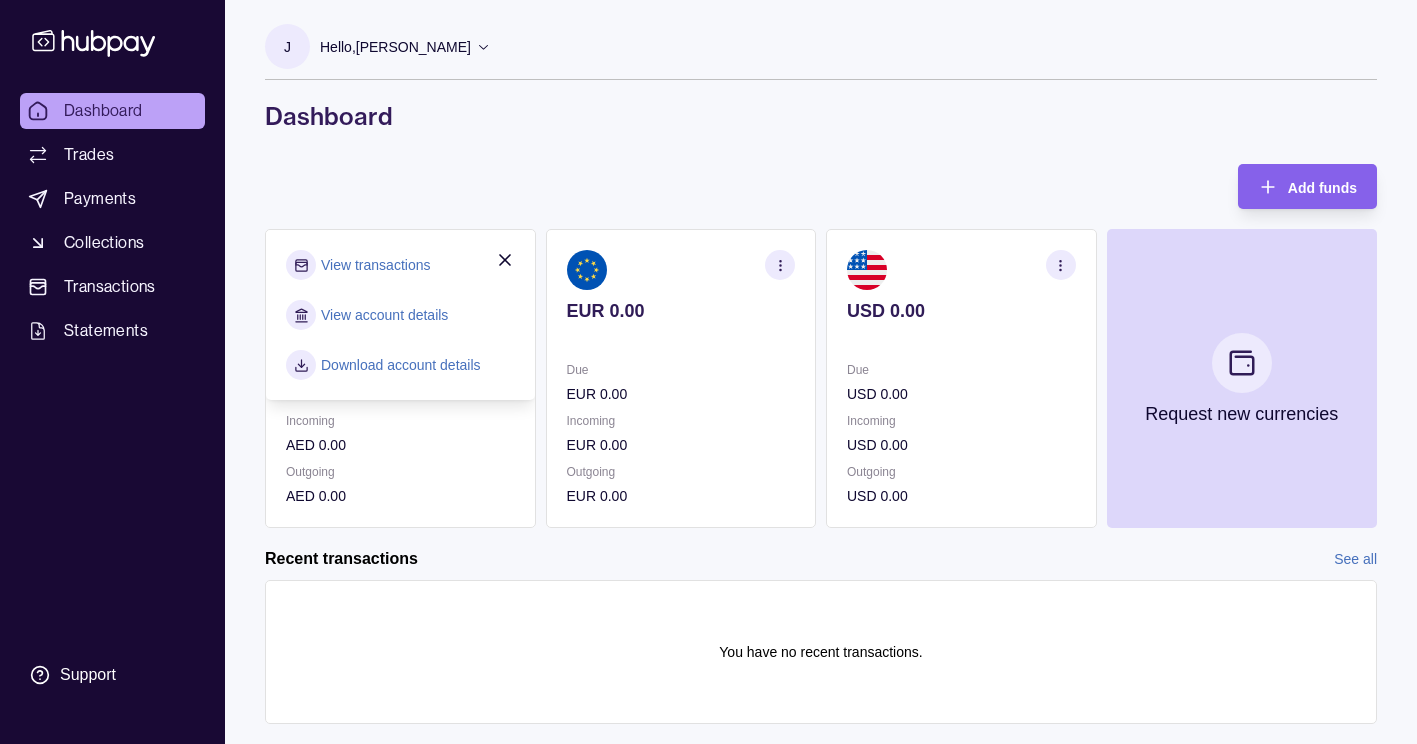 click on "View account details" at bounding box center [384, 315] 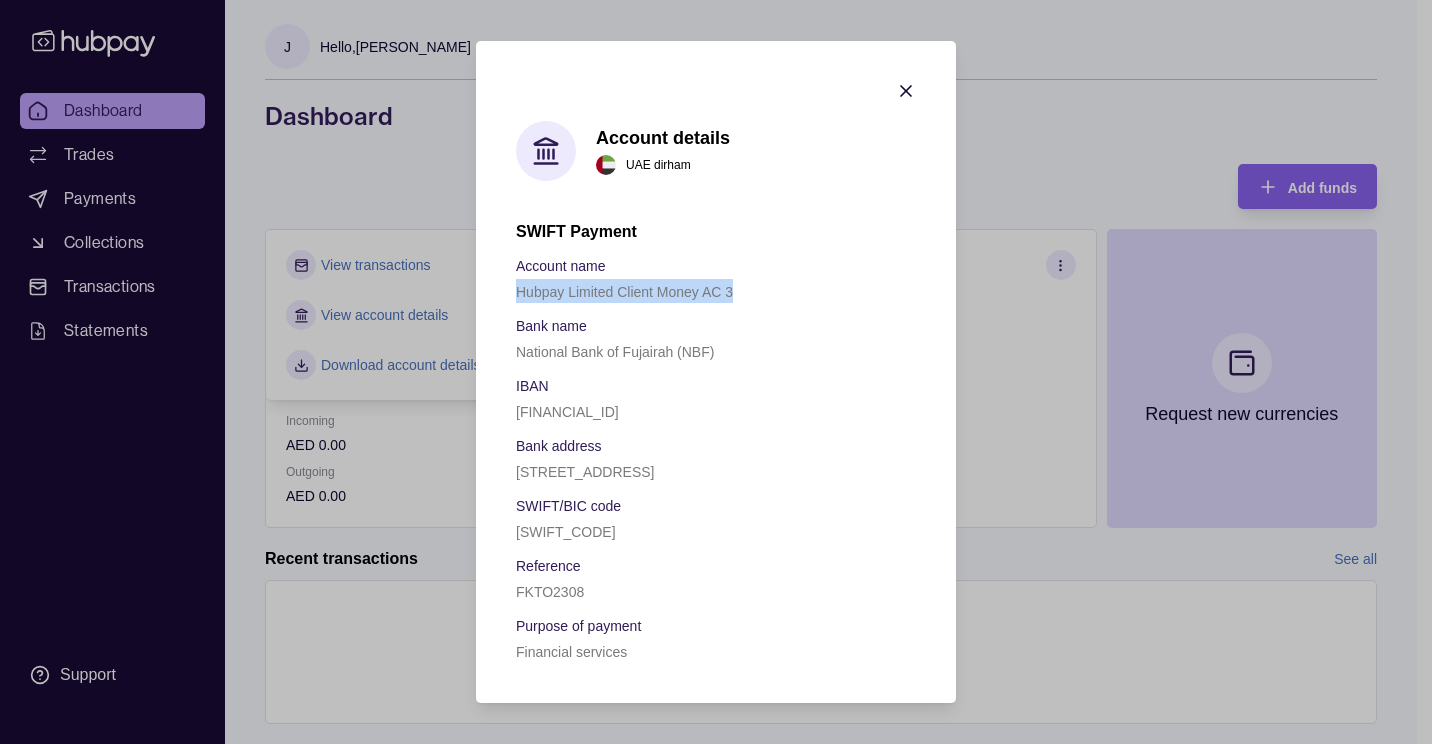 drag, startPoint x: 734, startPoint y: 293, endPoint x: 518, endPoint y: 279, distance: 216.45323 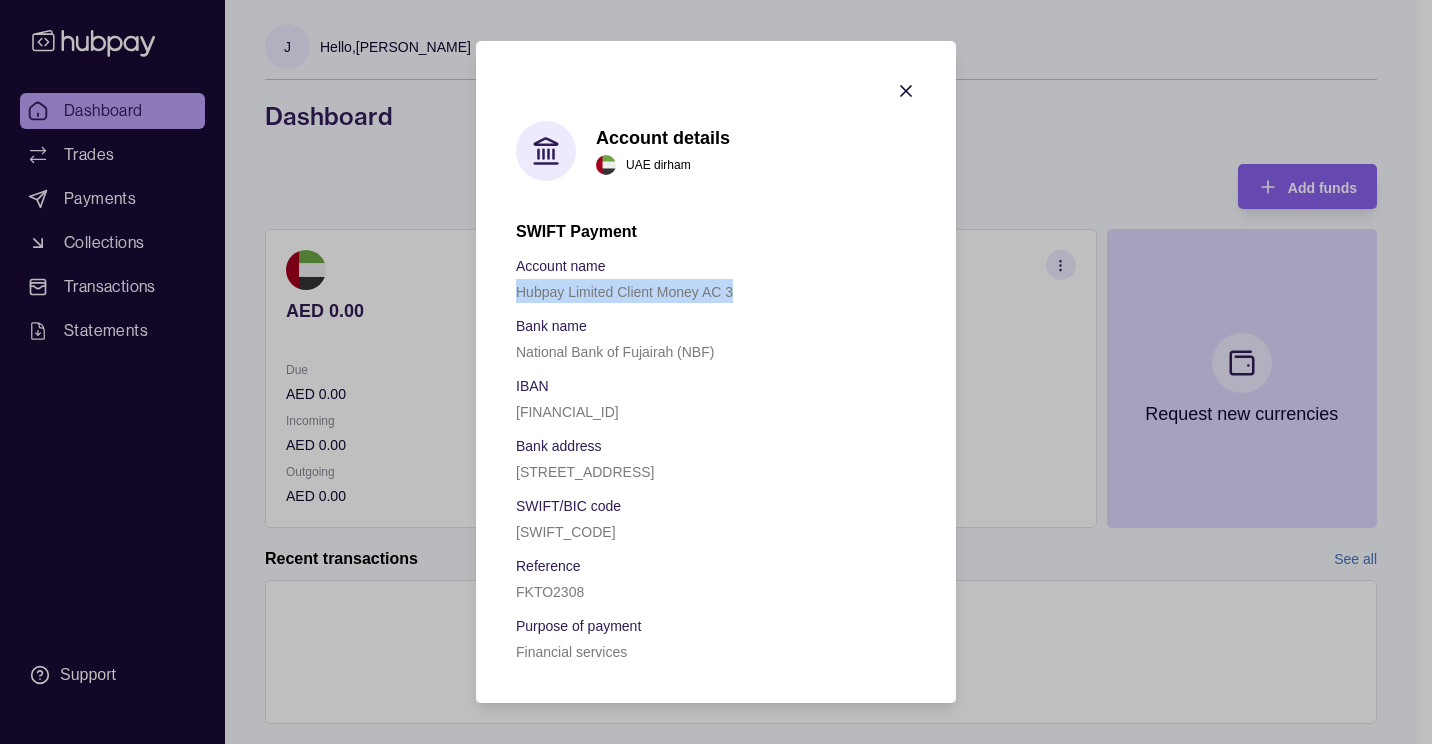 copy on "Hubpay Limited Client Money AC 3" 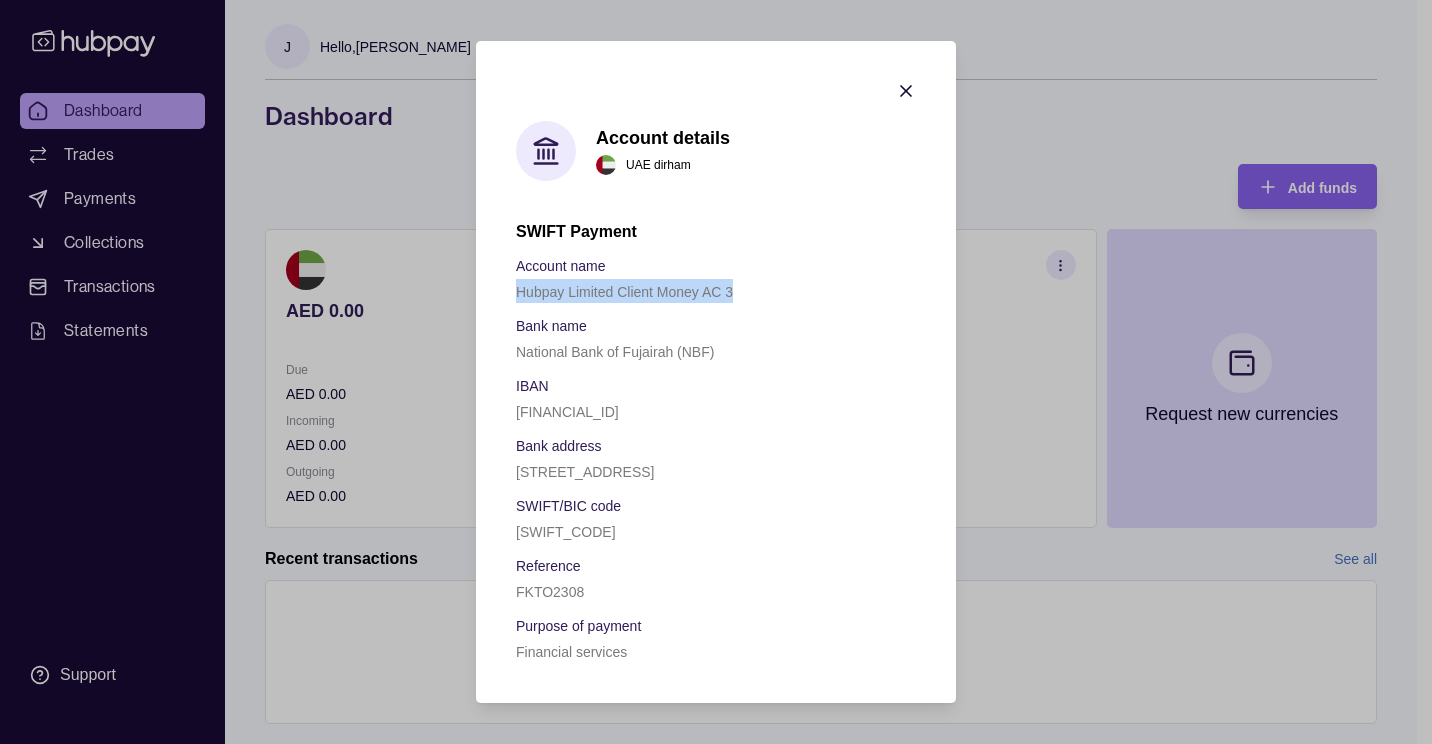 click 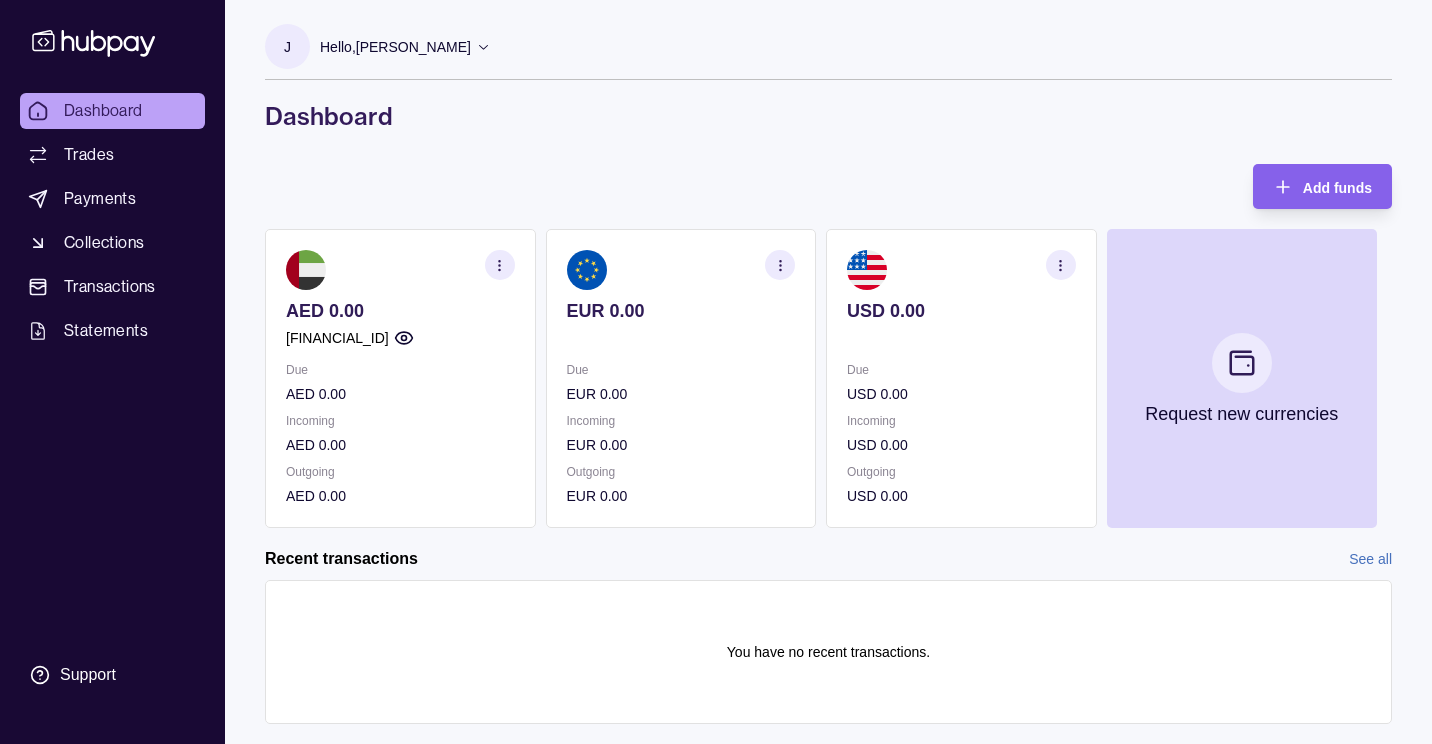 scroll, scrollTop: 0, scrollLeft: 0, axis: both 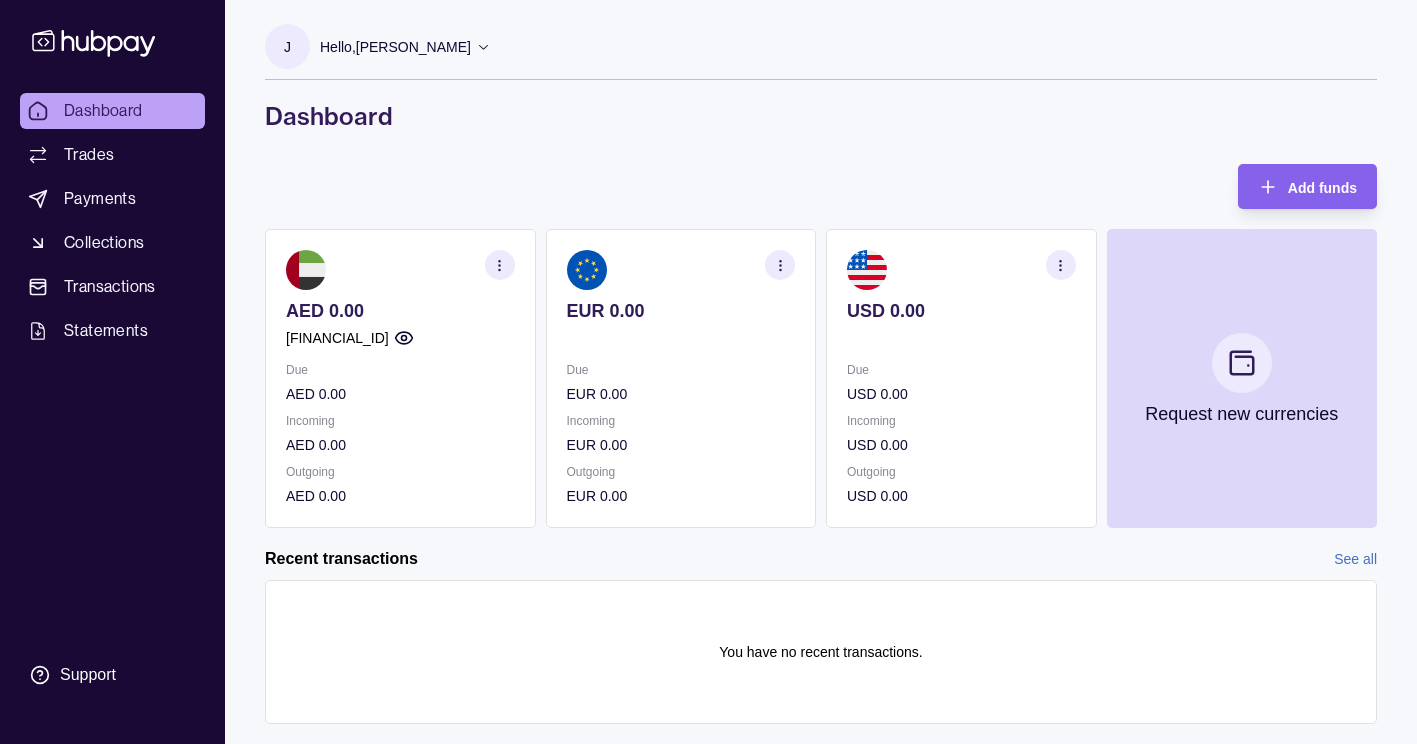 click 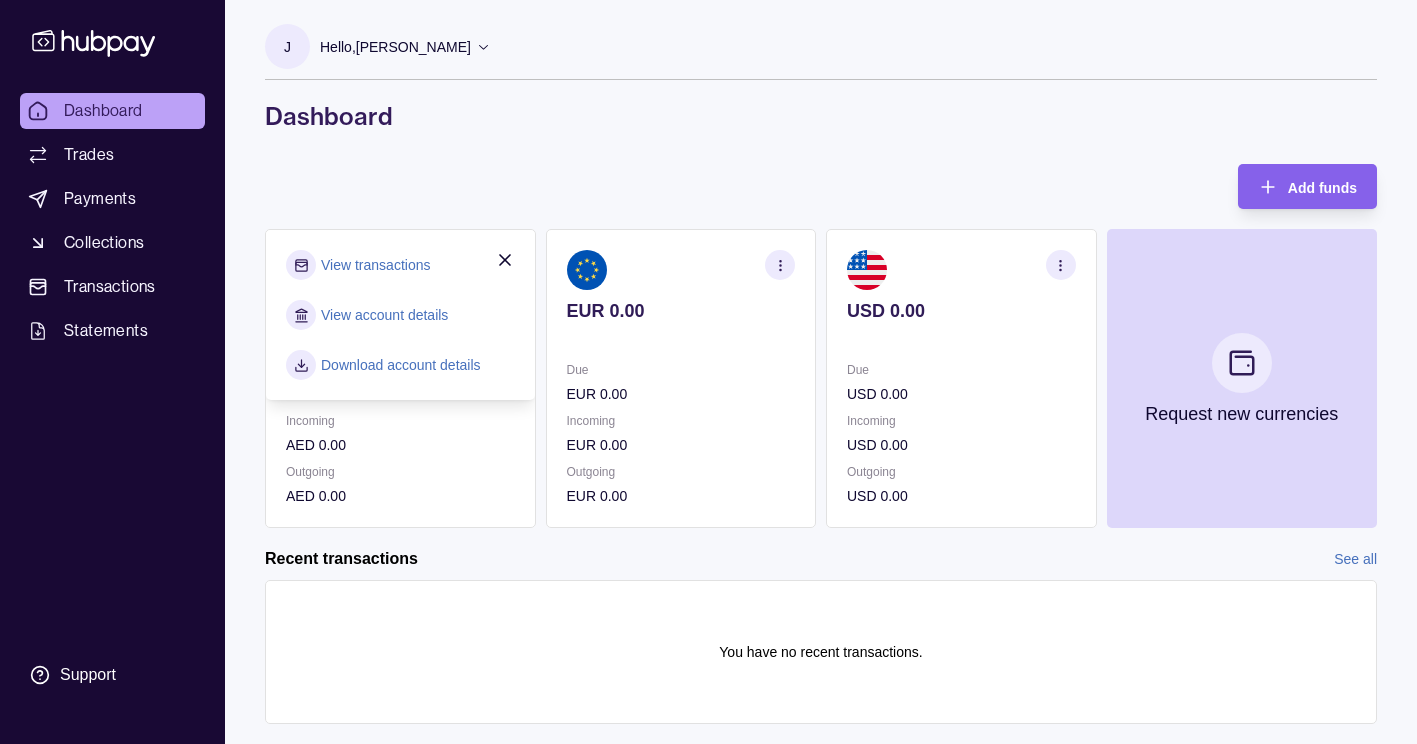 click on "View account details" at bounding box center [384, 315] 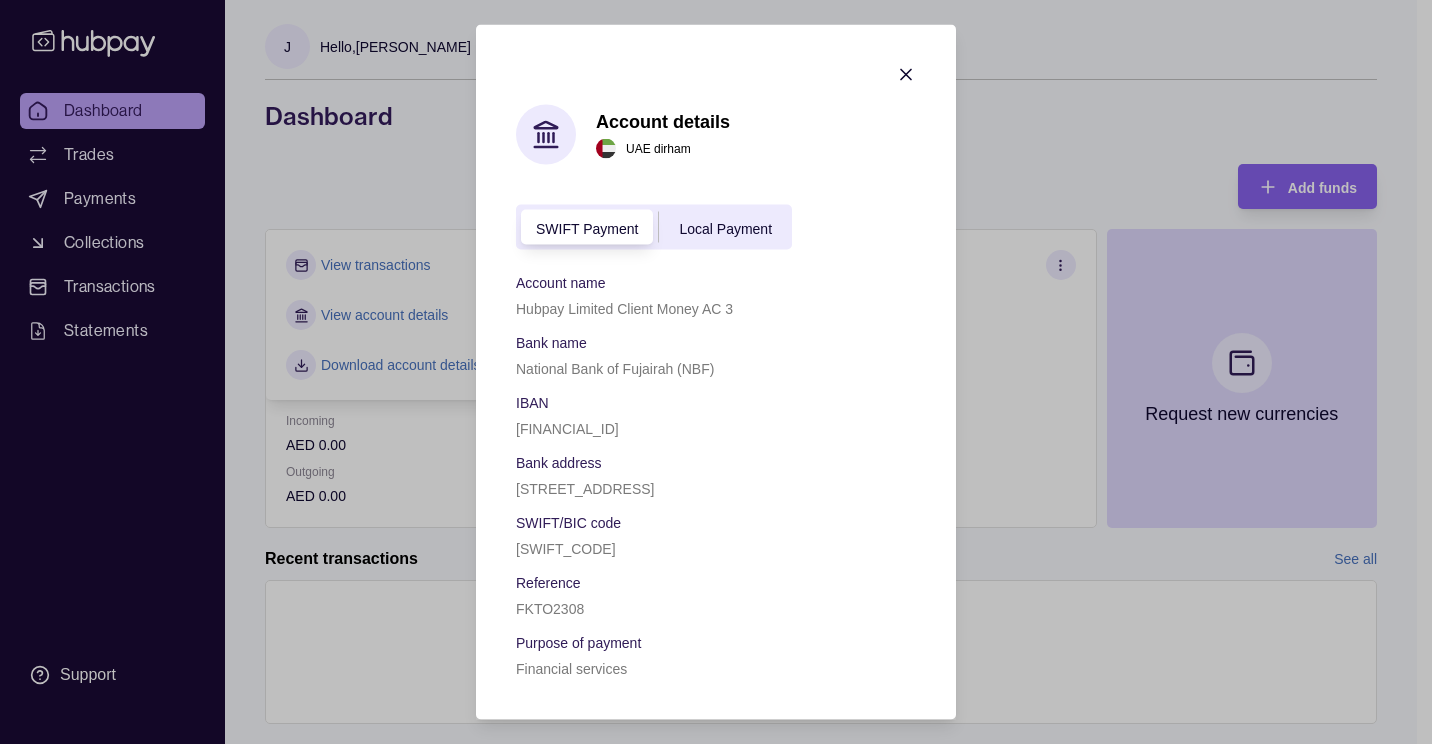 click on "Local Payment" at bounding box center (725, 228) 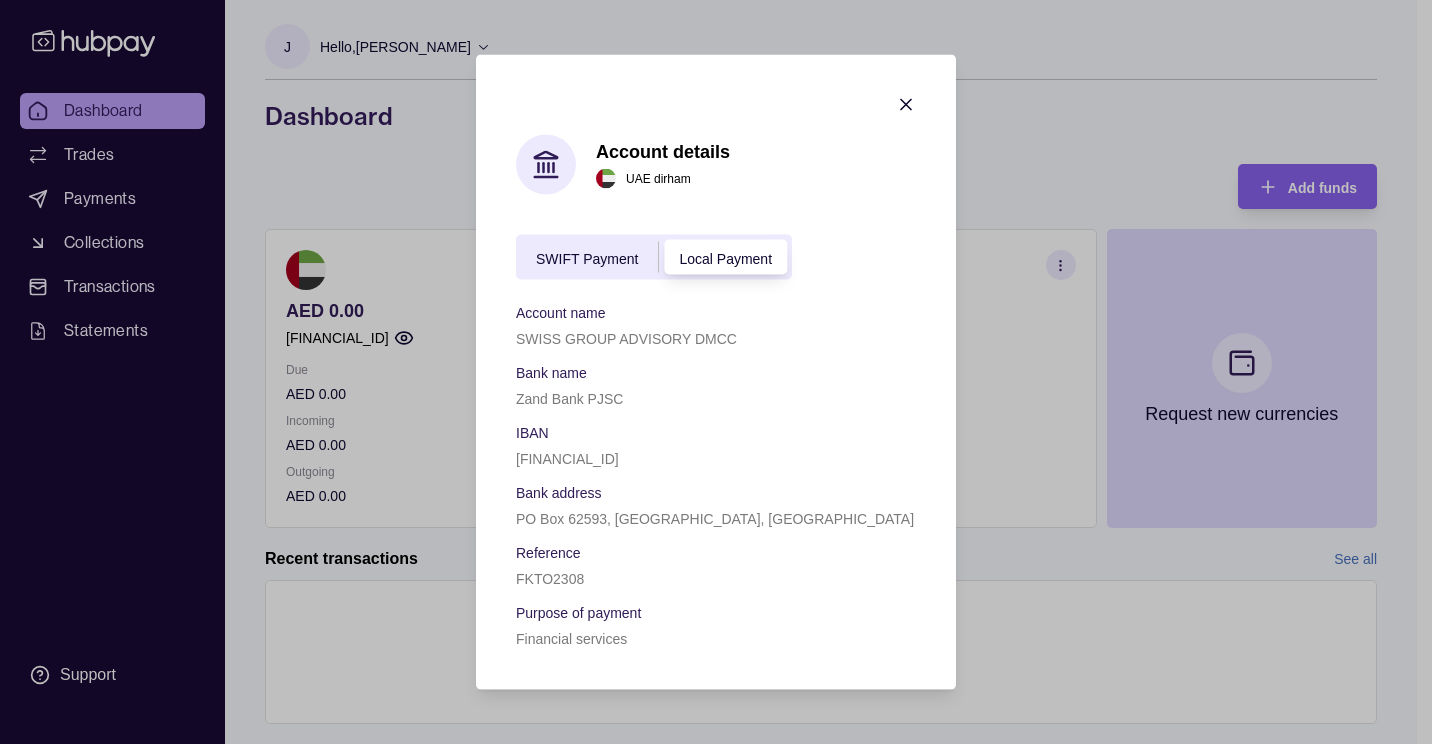 click on "SWIFT Payment" at bounding box center [587, 258] 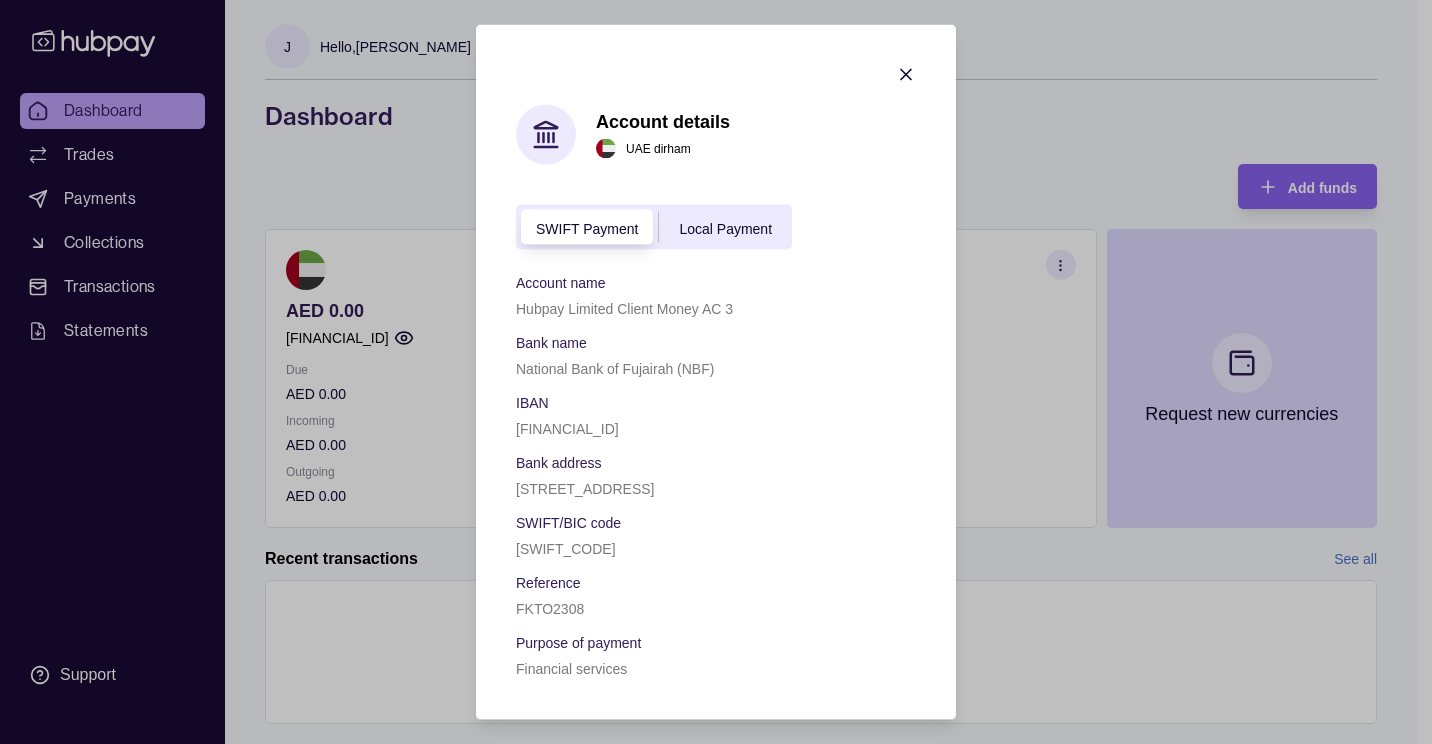 click 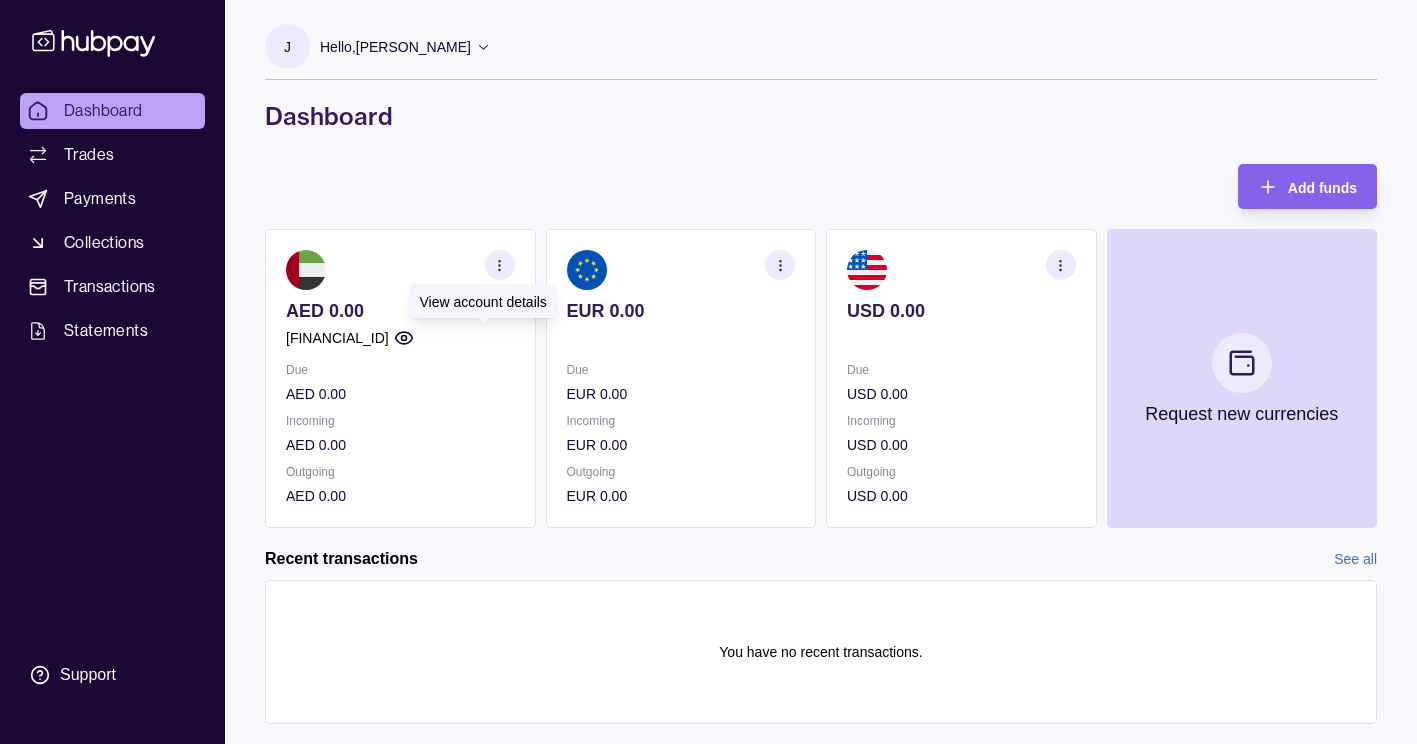 click 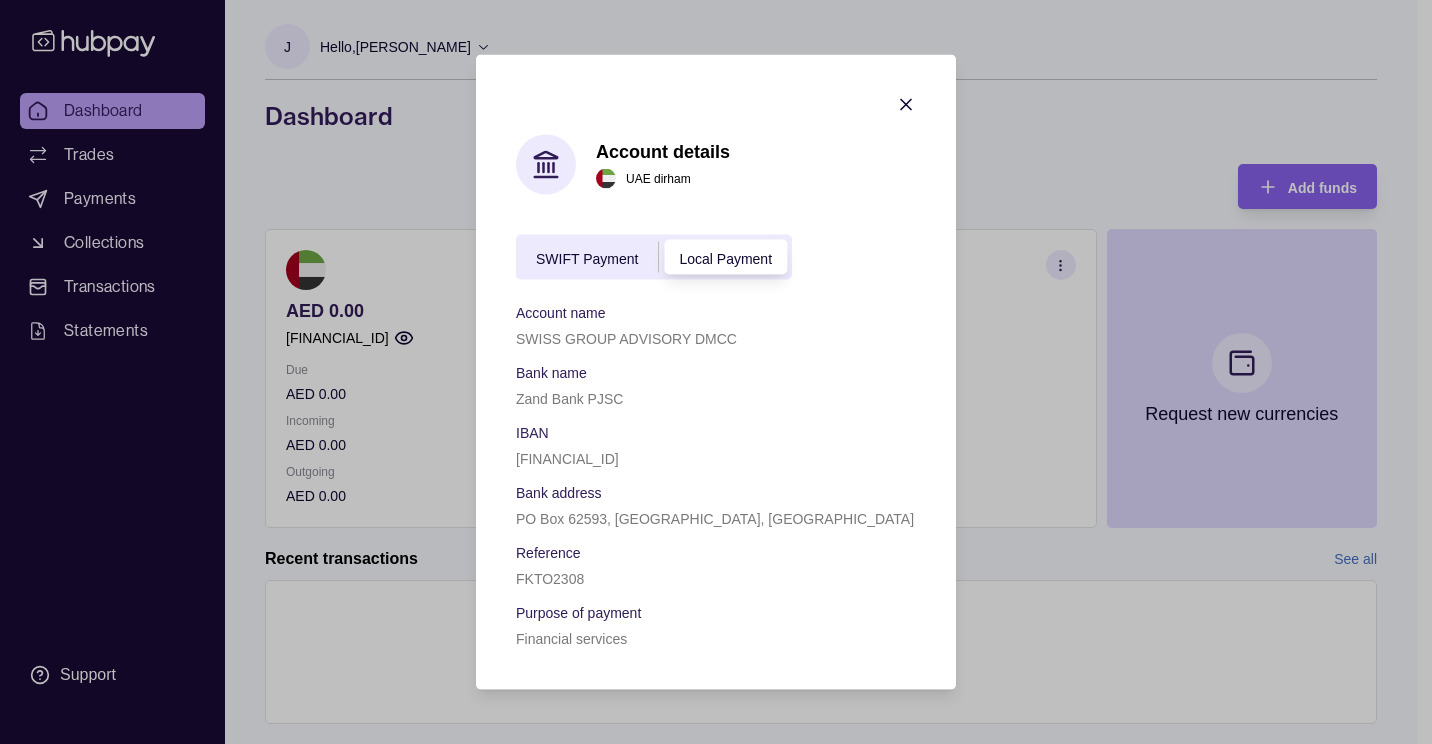 click 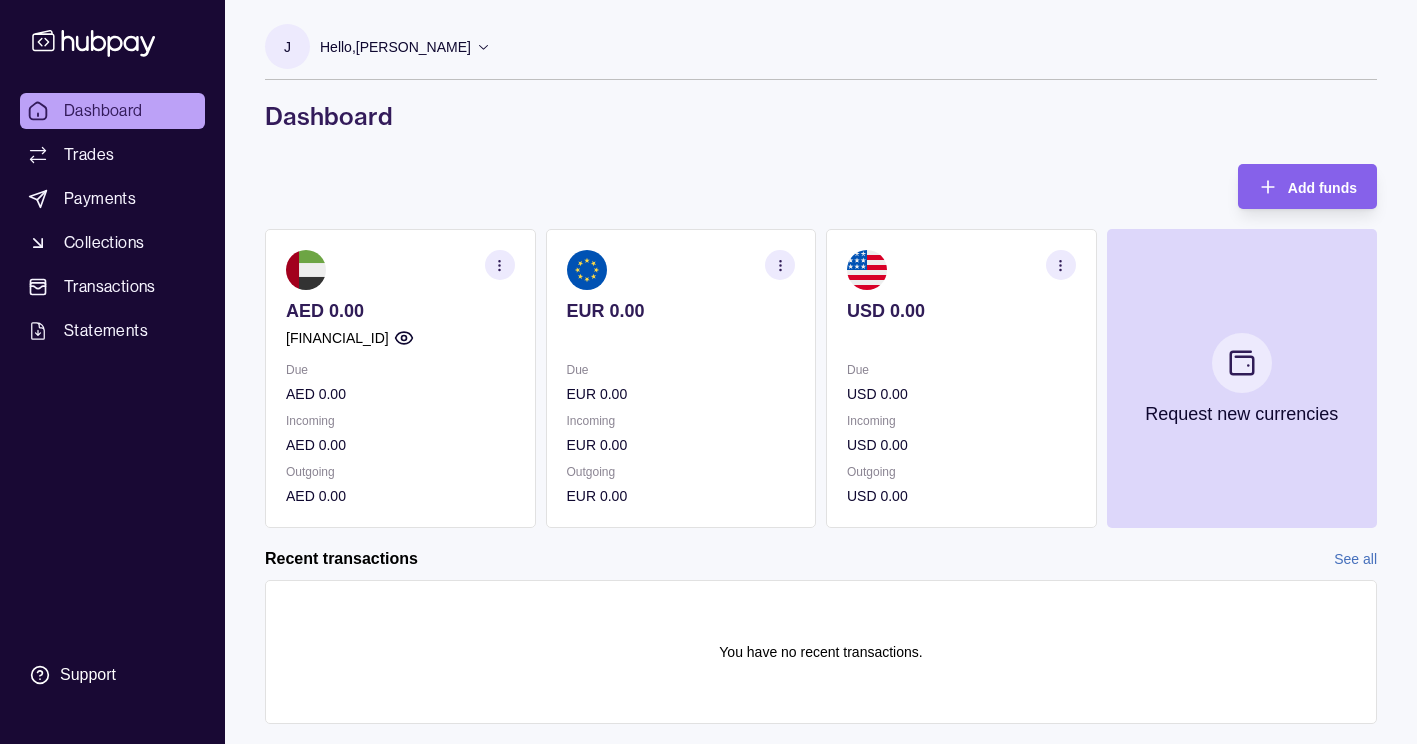 click 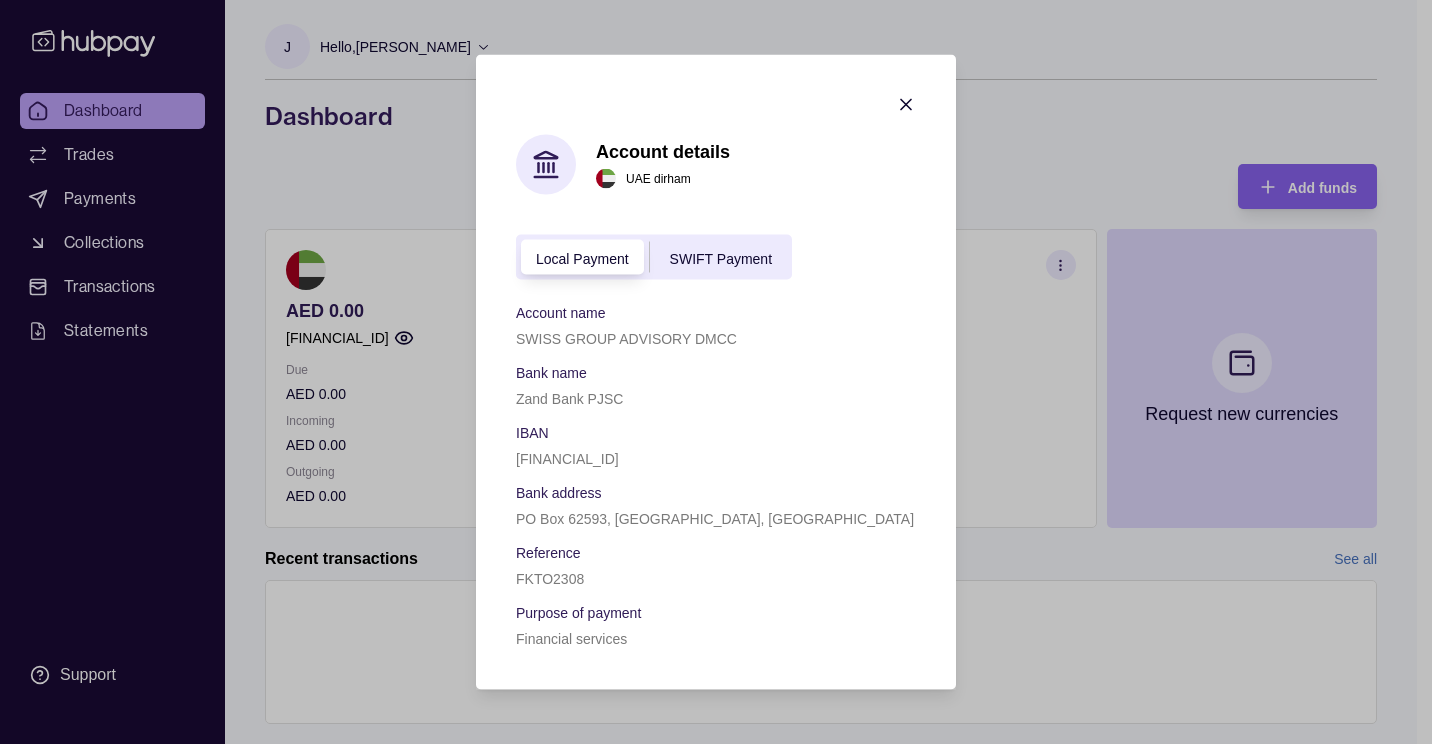 click on "SWIFT Payment" at bounding box center [721, 258] 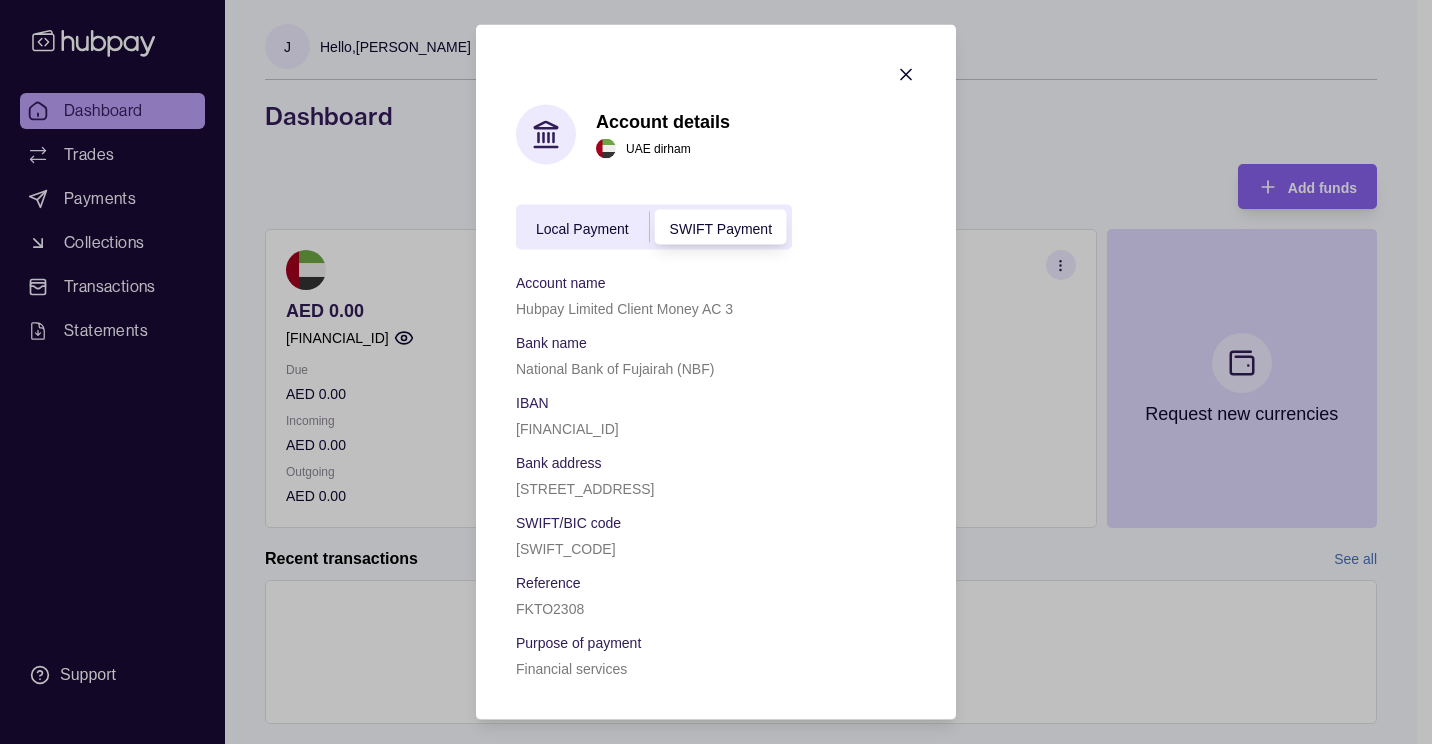 click on "Local Payment SWIFT Payment" at bounding box center (654, 227) 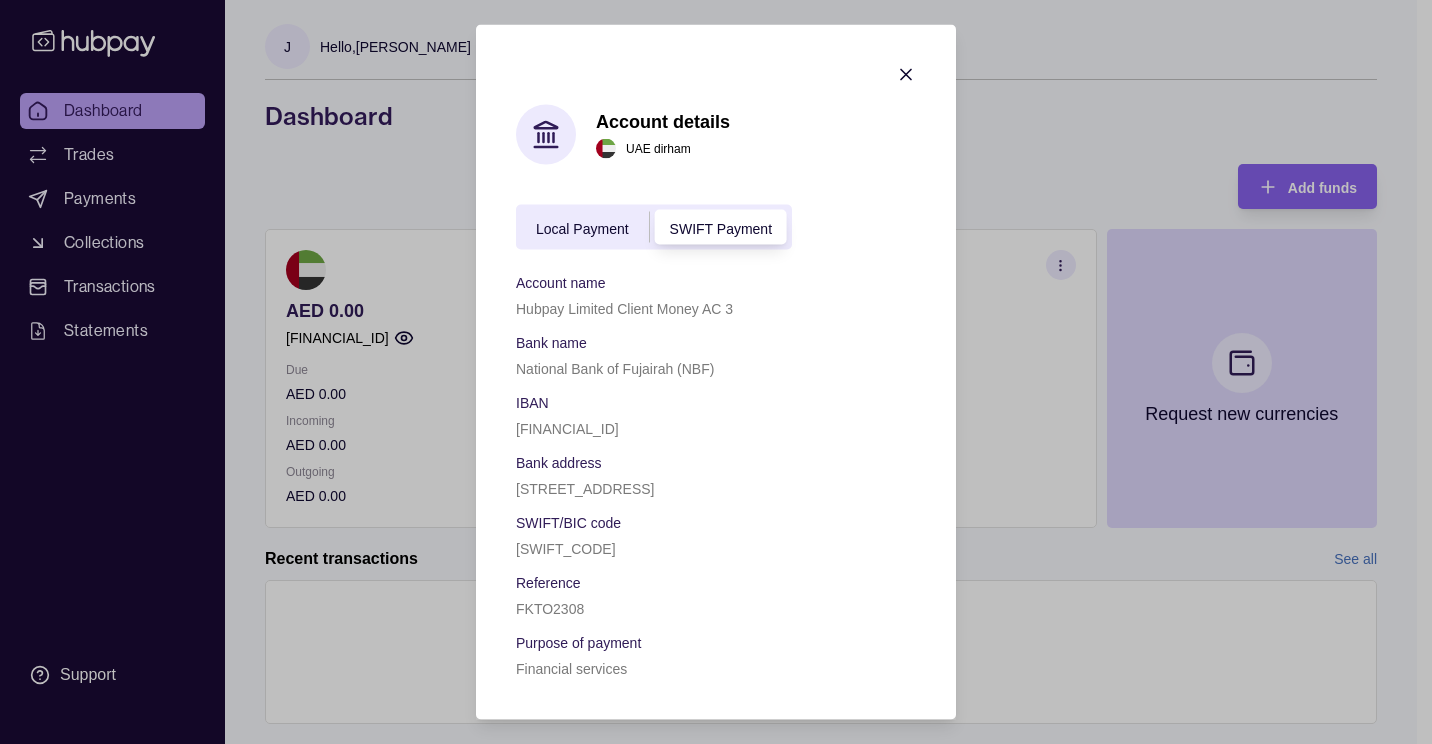 click on "Local Payment" at bounding box center [582, 228] 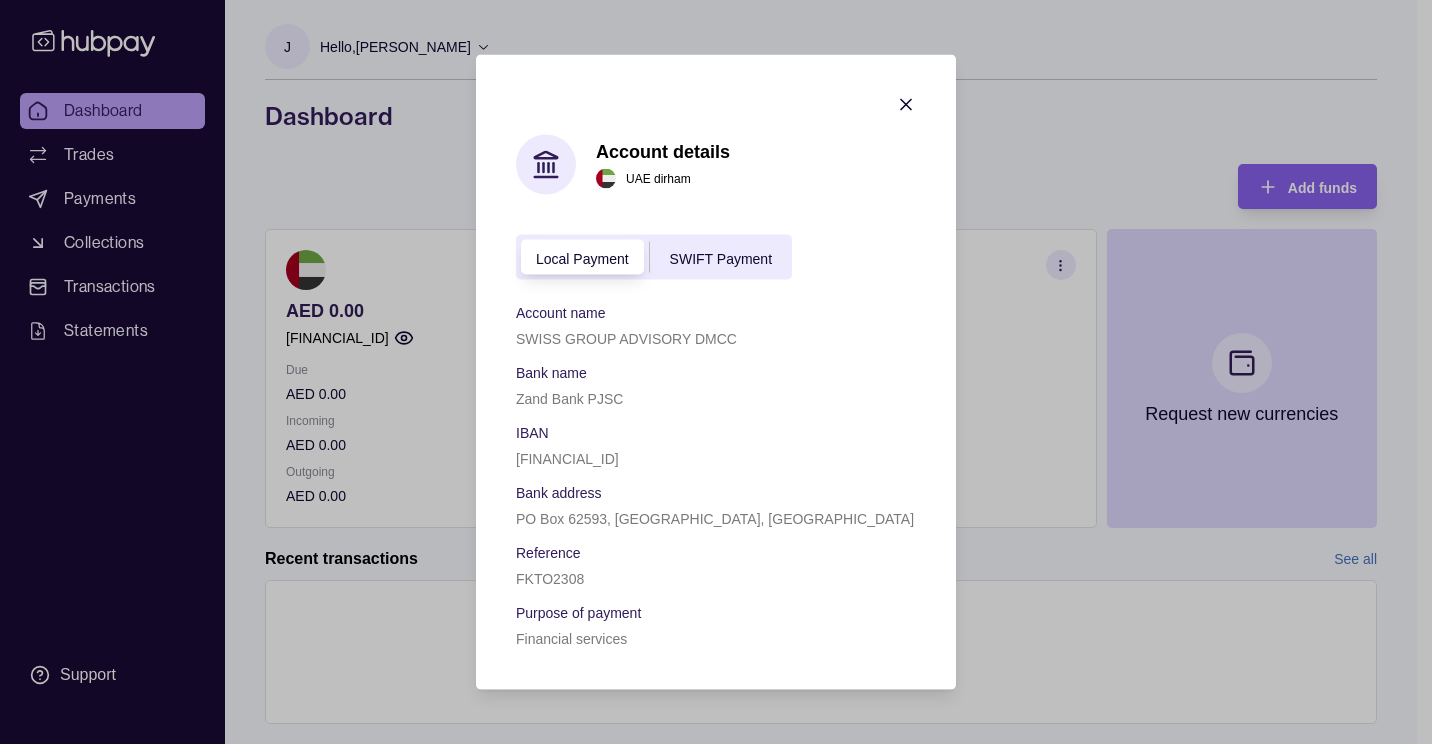 click on "SWIFT Payment" at bounding box center [721, 258] 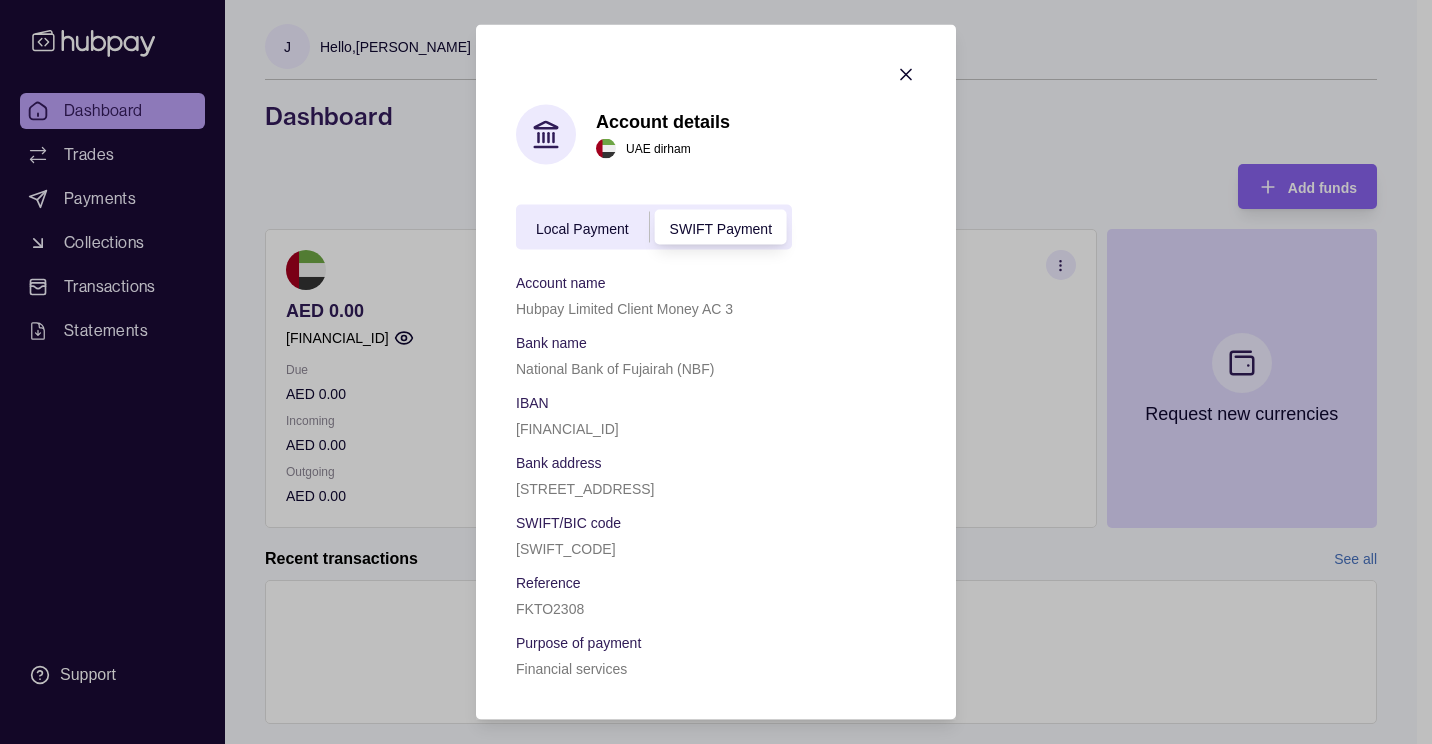 click on "Local Payment" at bounding box center (582, 228) 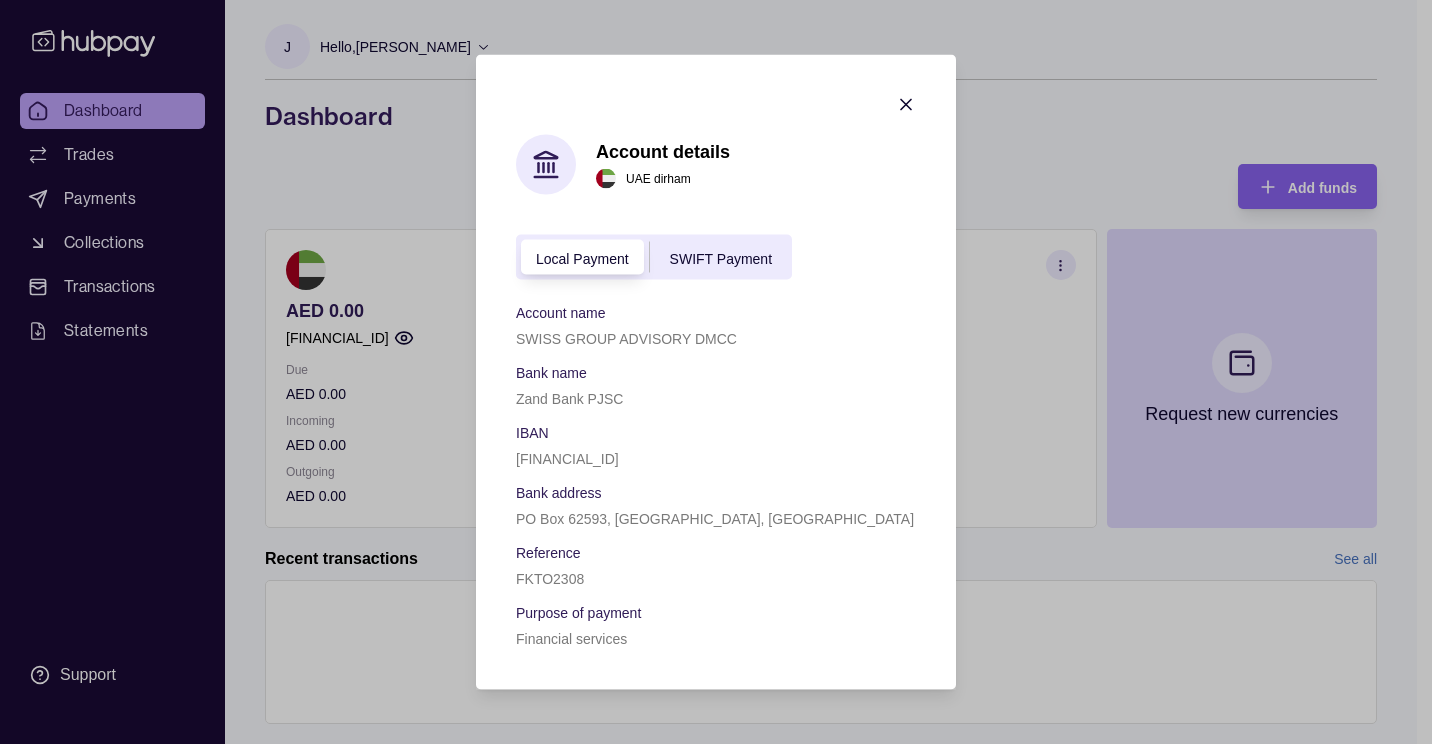click 